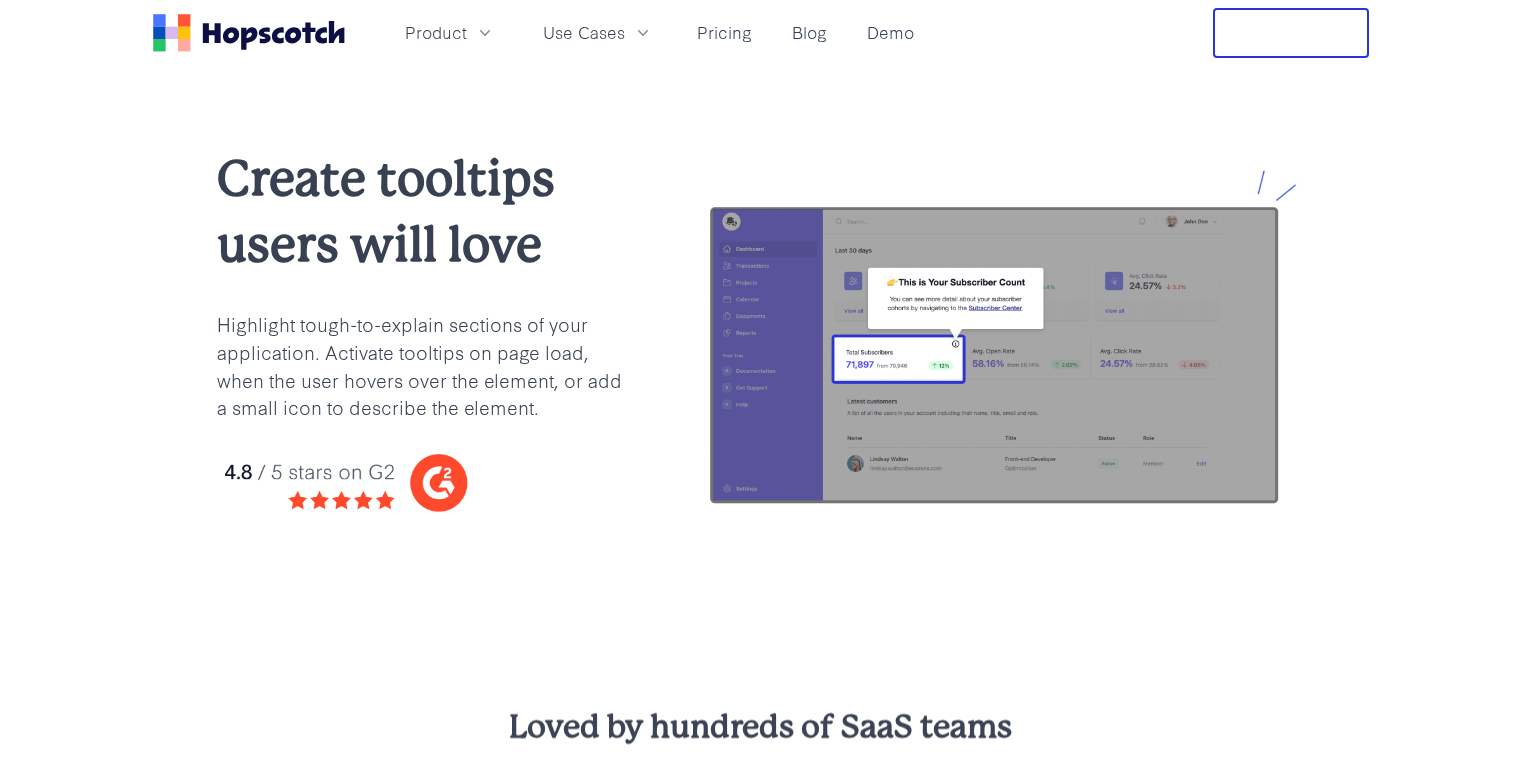 scroll, scrollTop: 0, scrollLeft: 0, axis: both 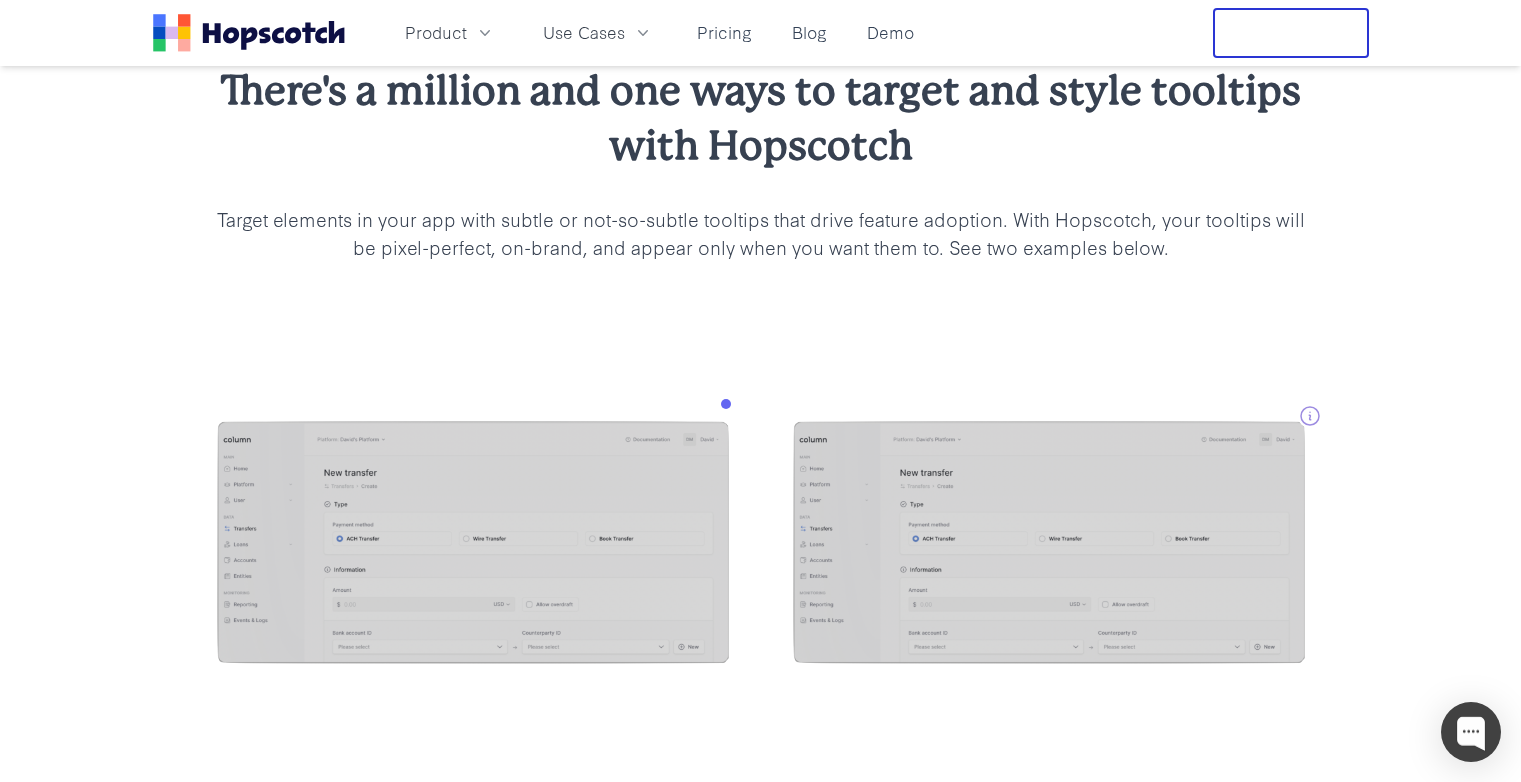 click at bounding box center [760, 545] 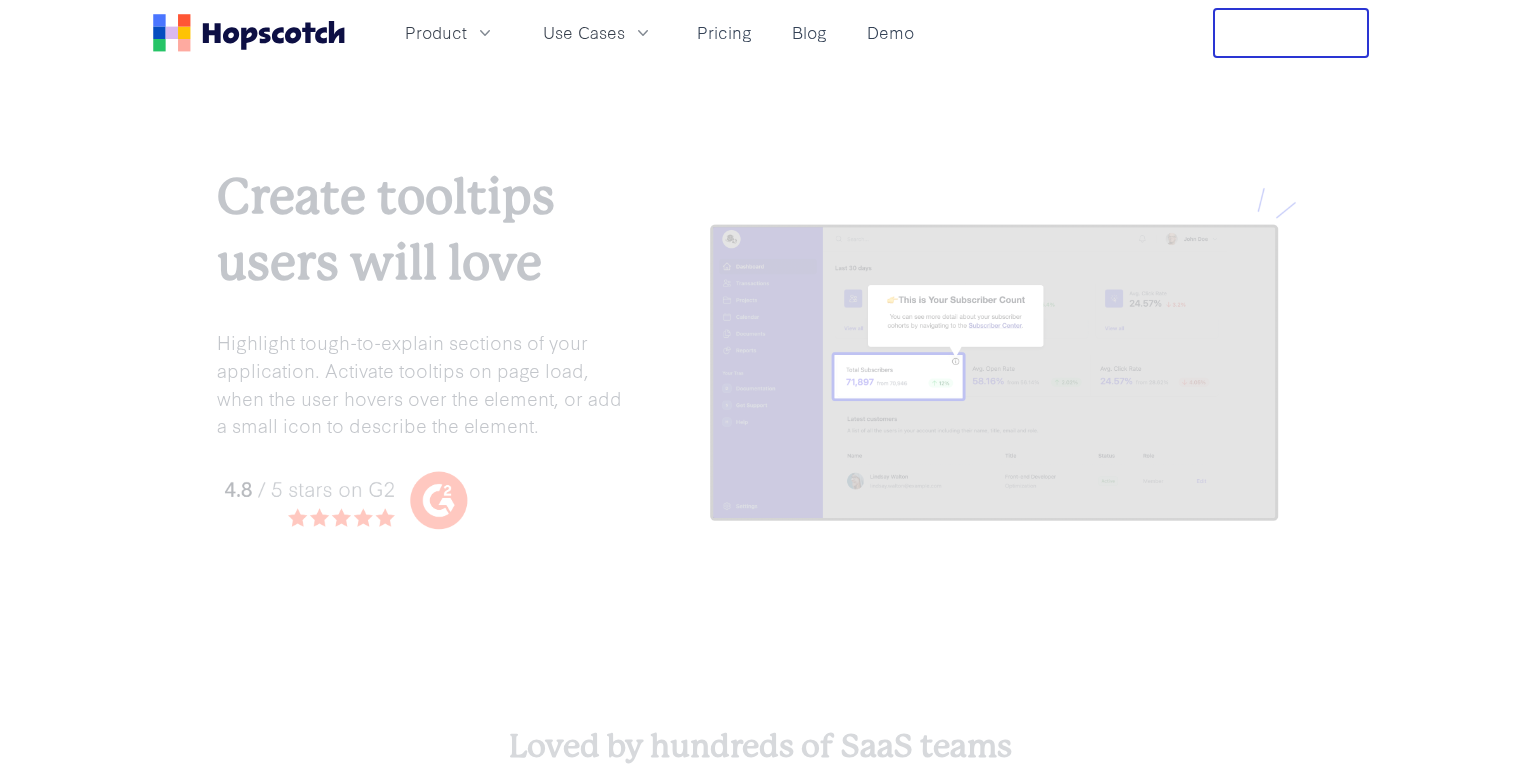 scroll, scrollTop: 1664, scrollLeft: 0, axis: vertical 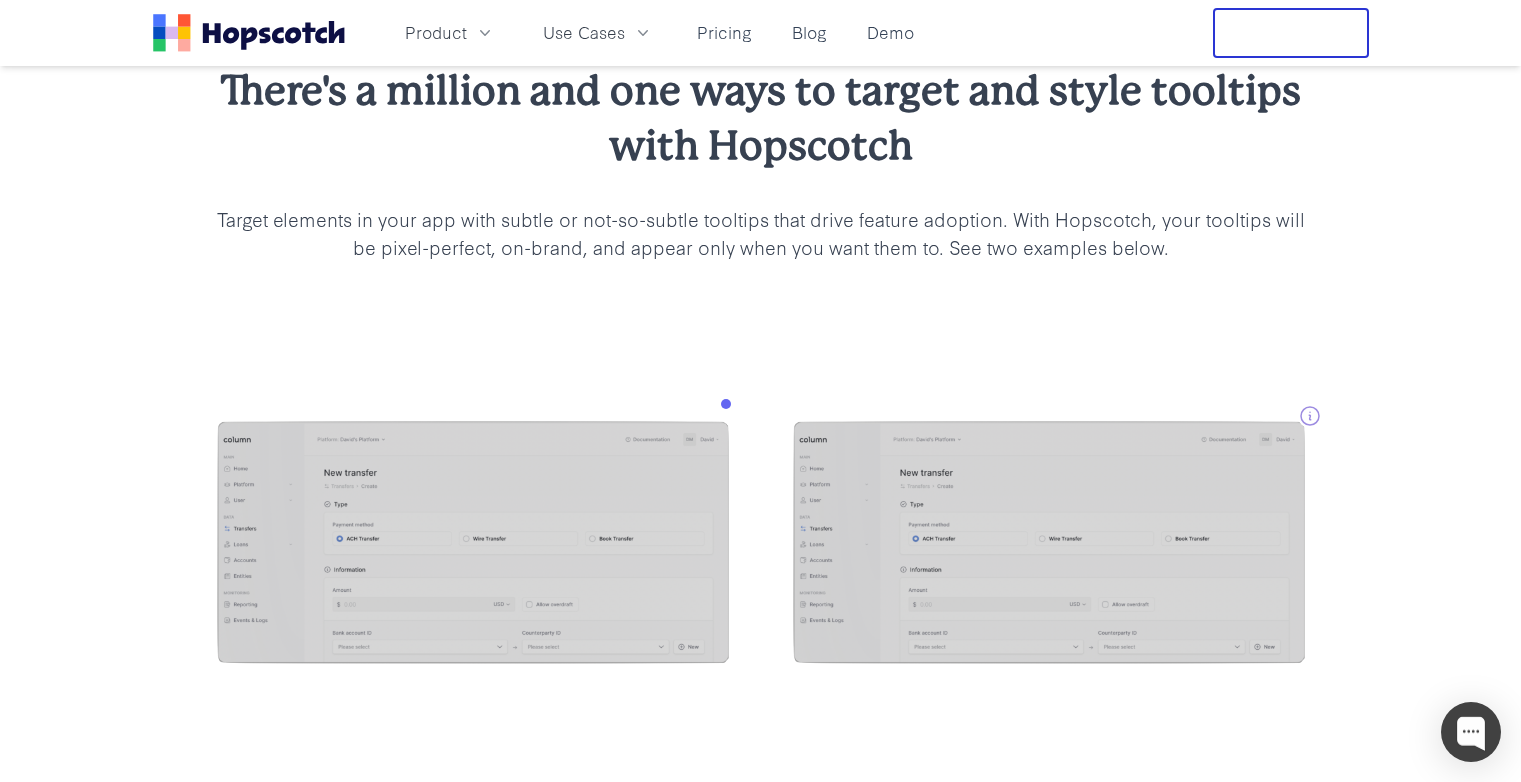 click at bounding box center [760, 545] 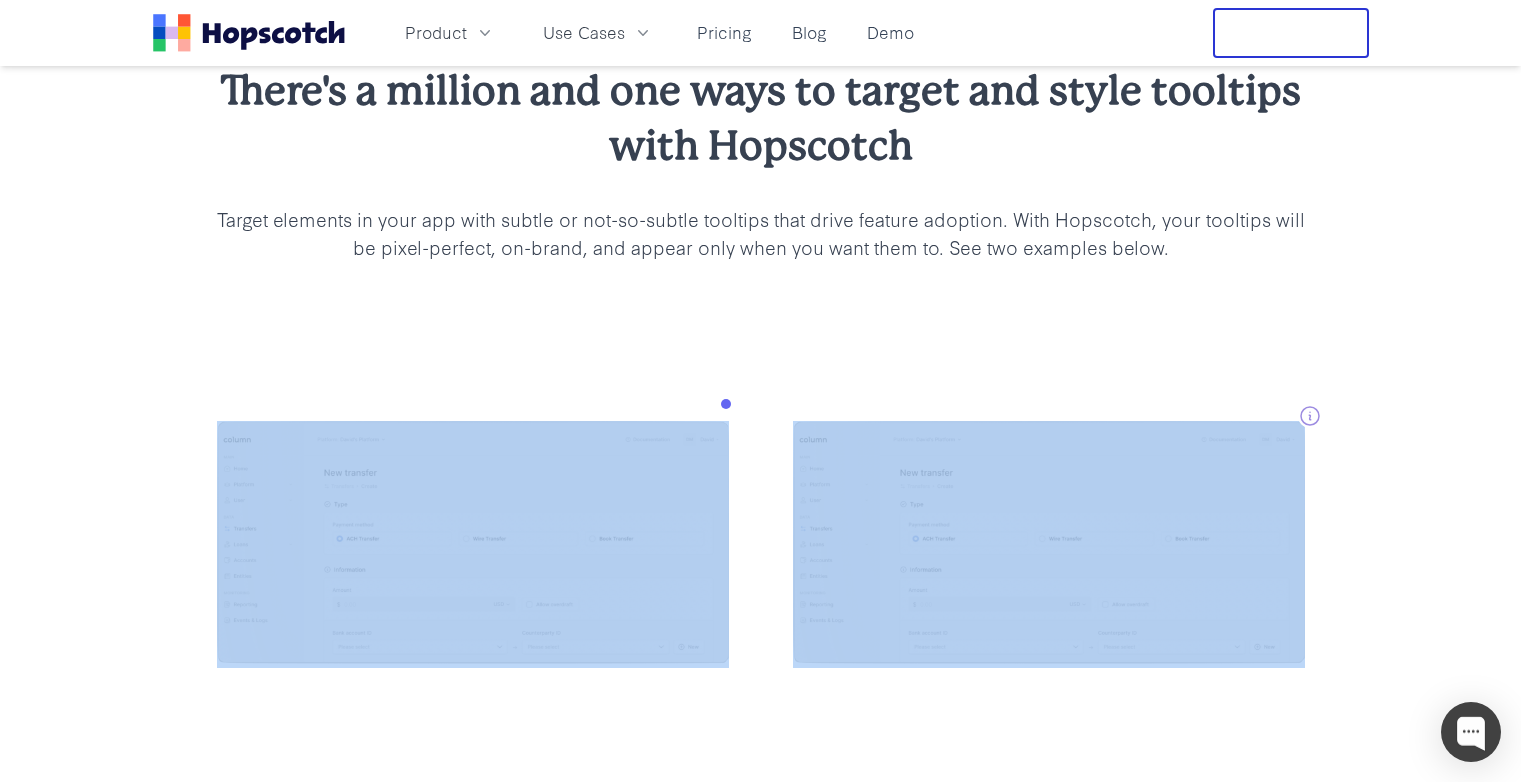 click at bounding box center (760, 545) 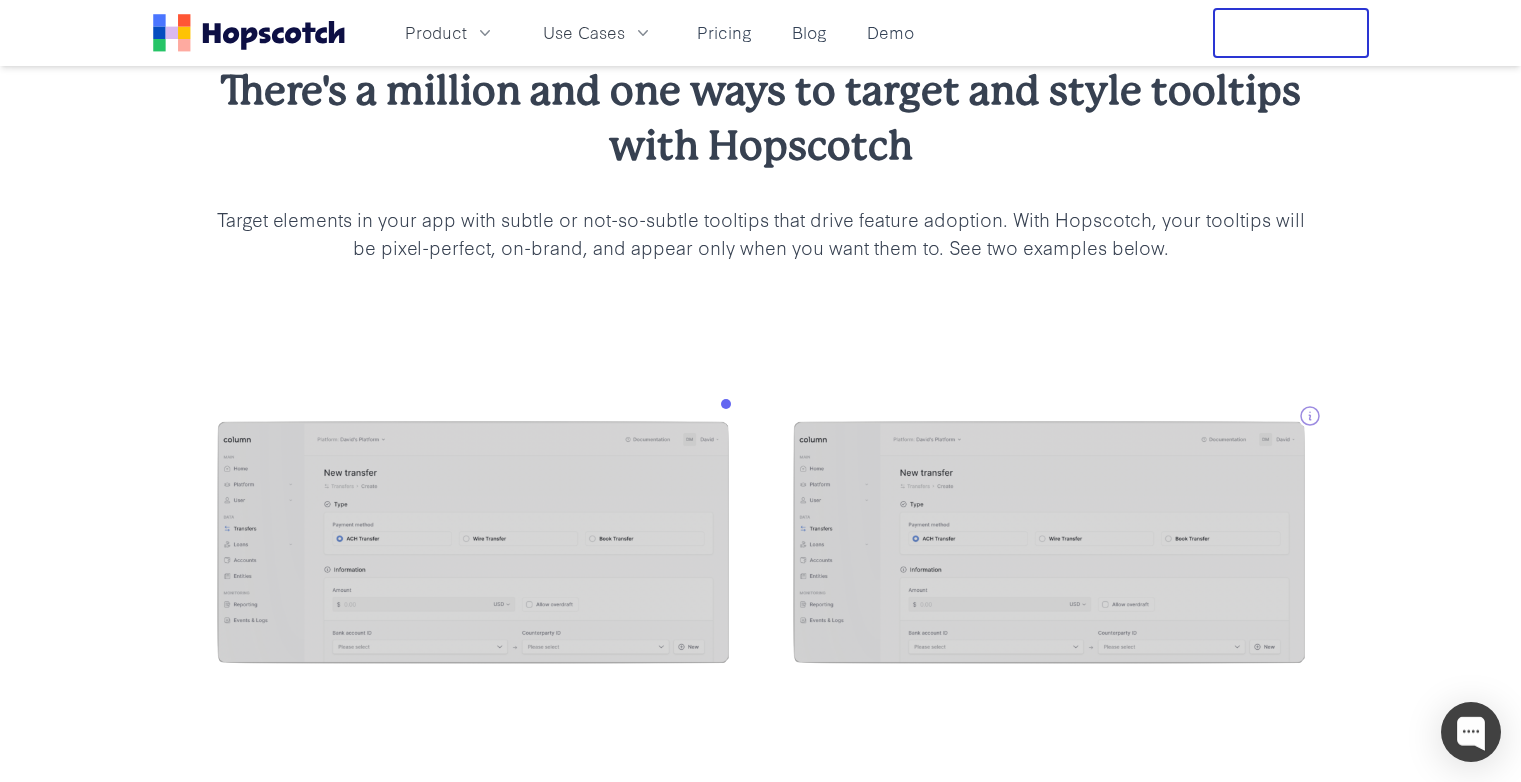 click at bounding box center [760, 545] 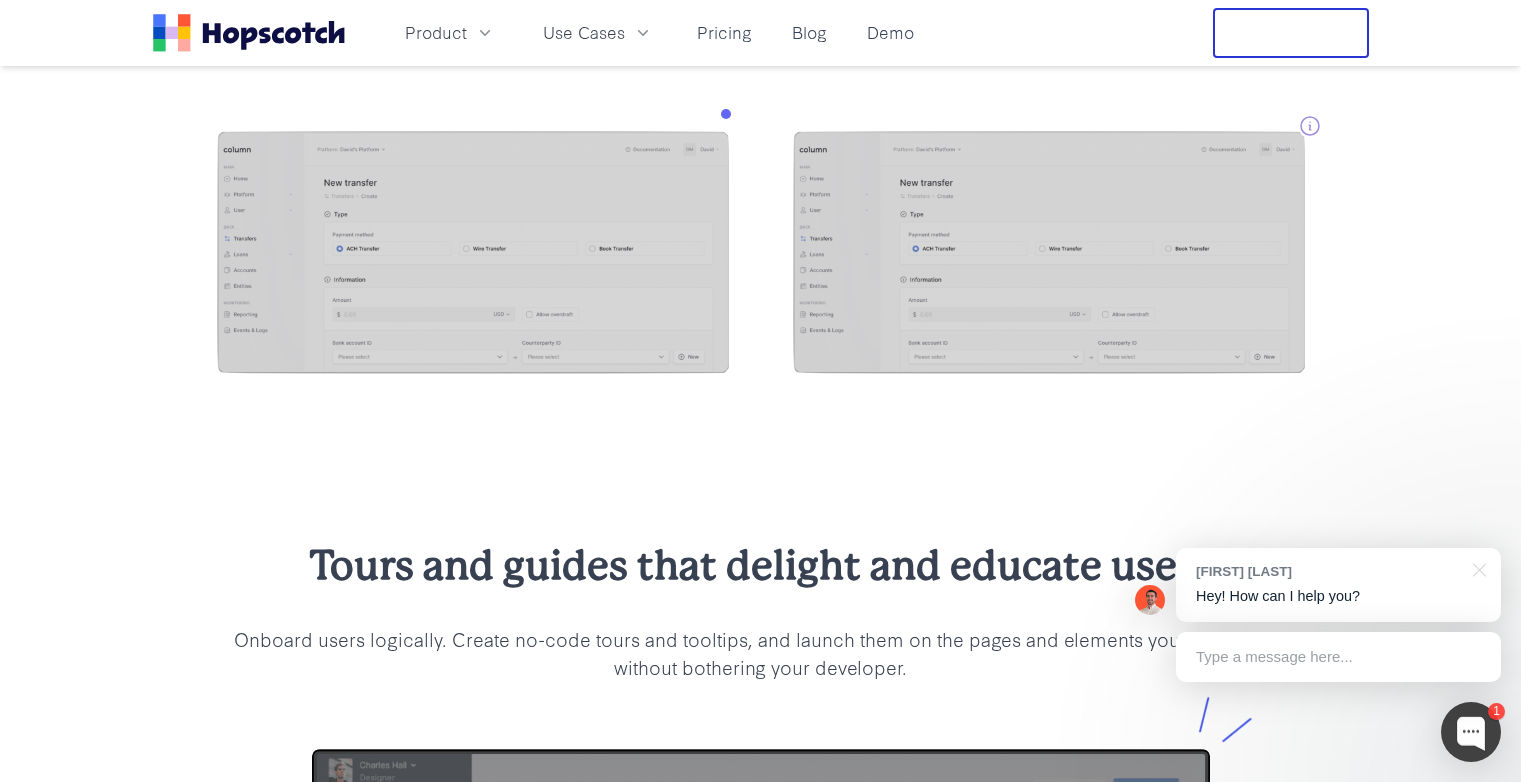 scroll, scrollTop: 1778, scrollLeft: 0, axis: vertical 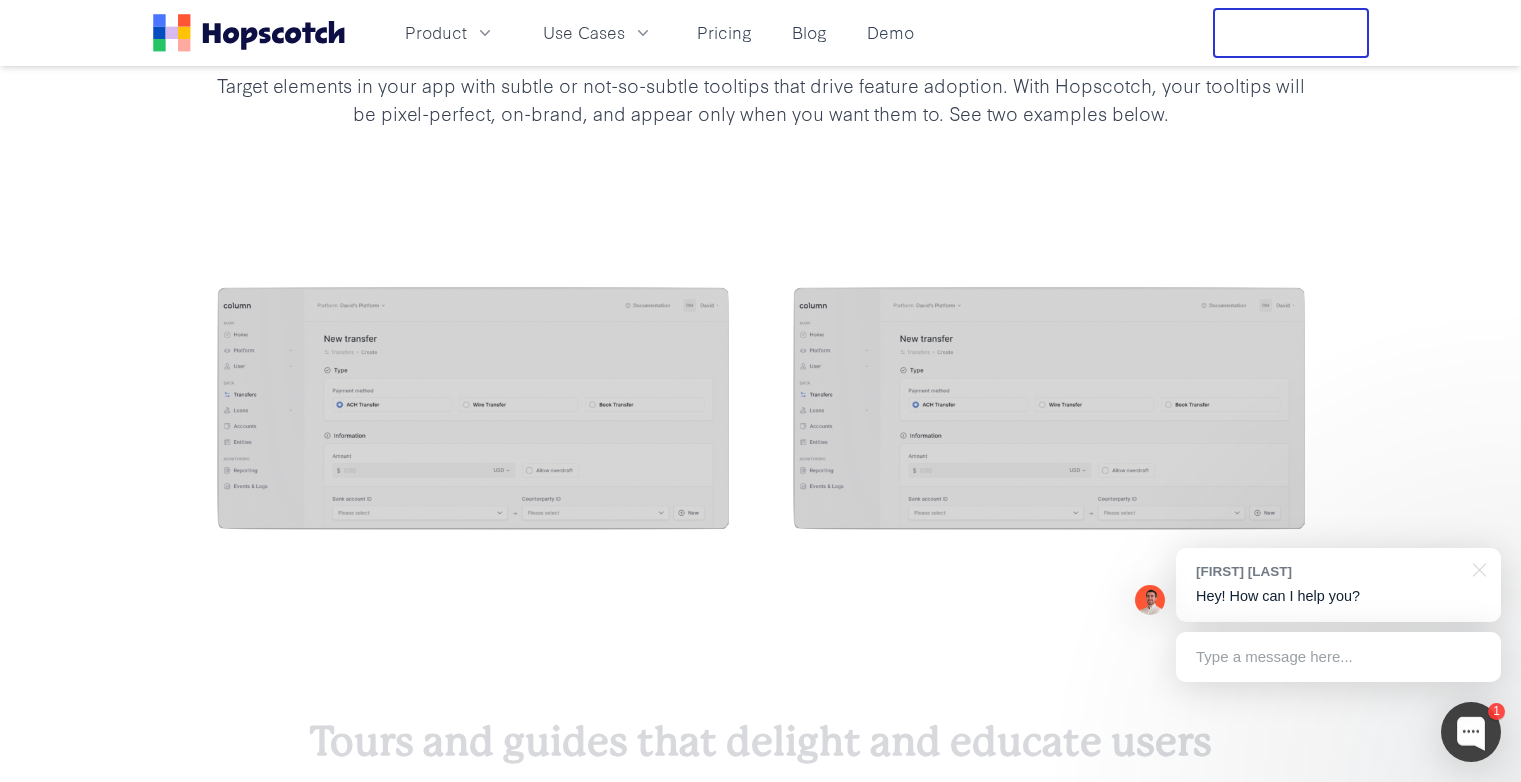 click at bounding box center [1049, 411] 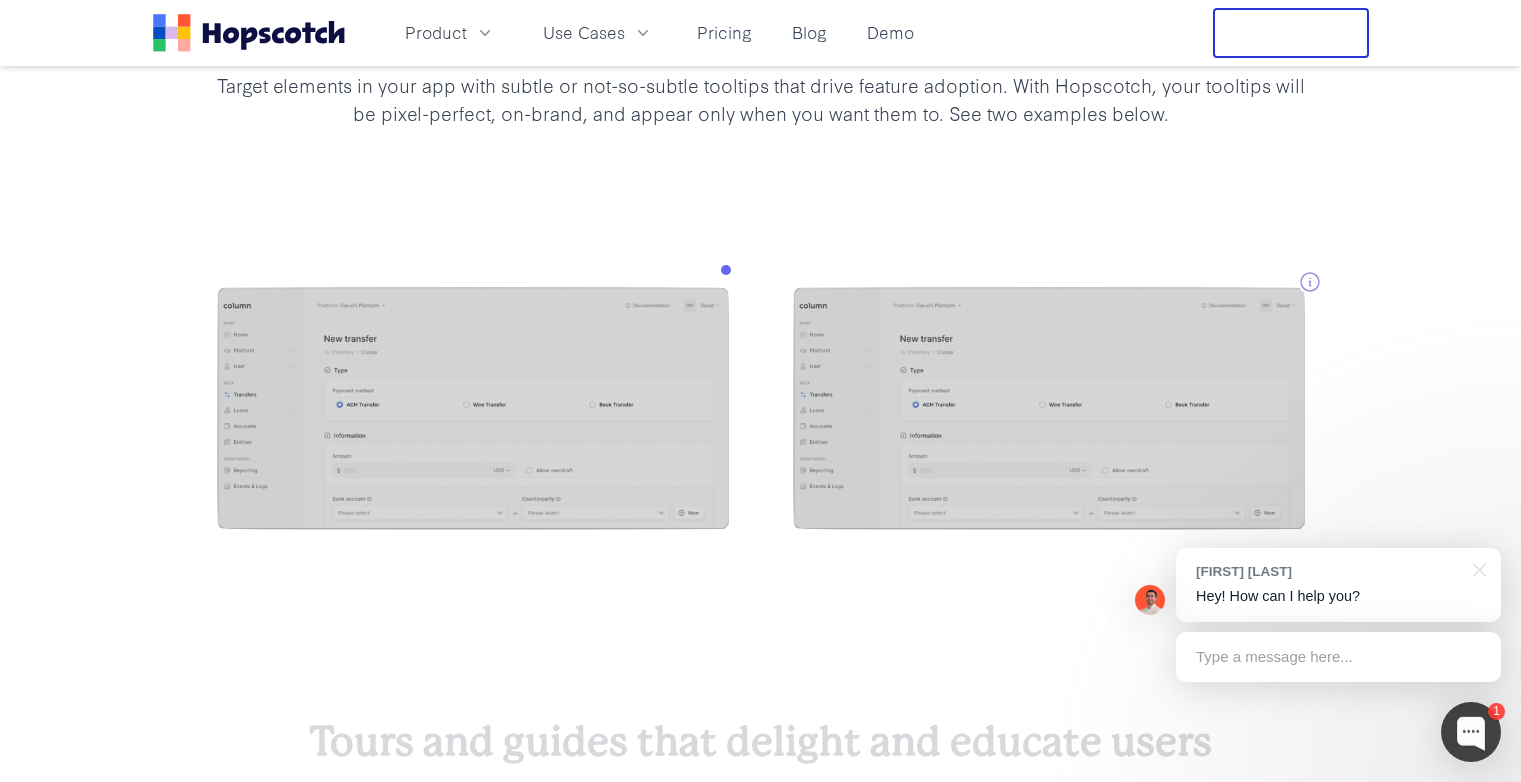 click at bounding box center (760, 411) 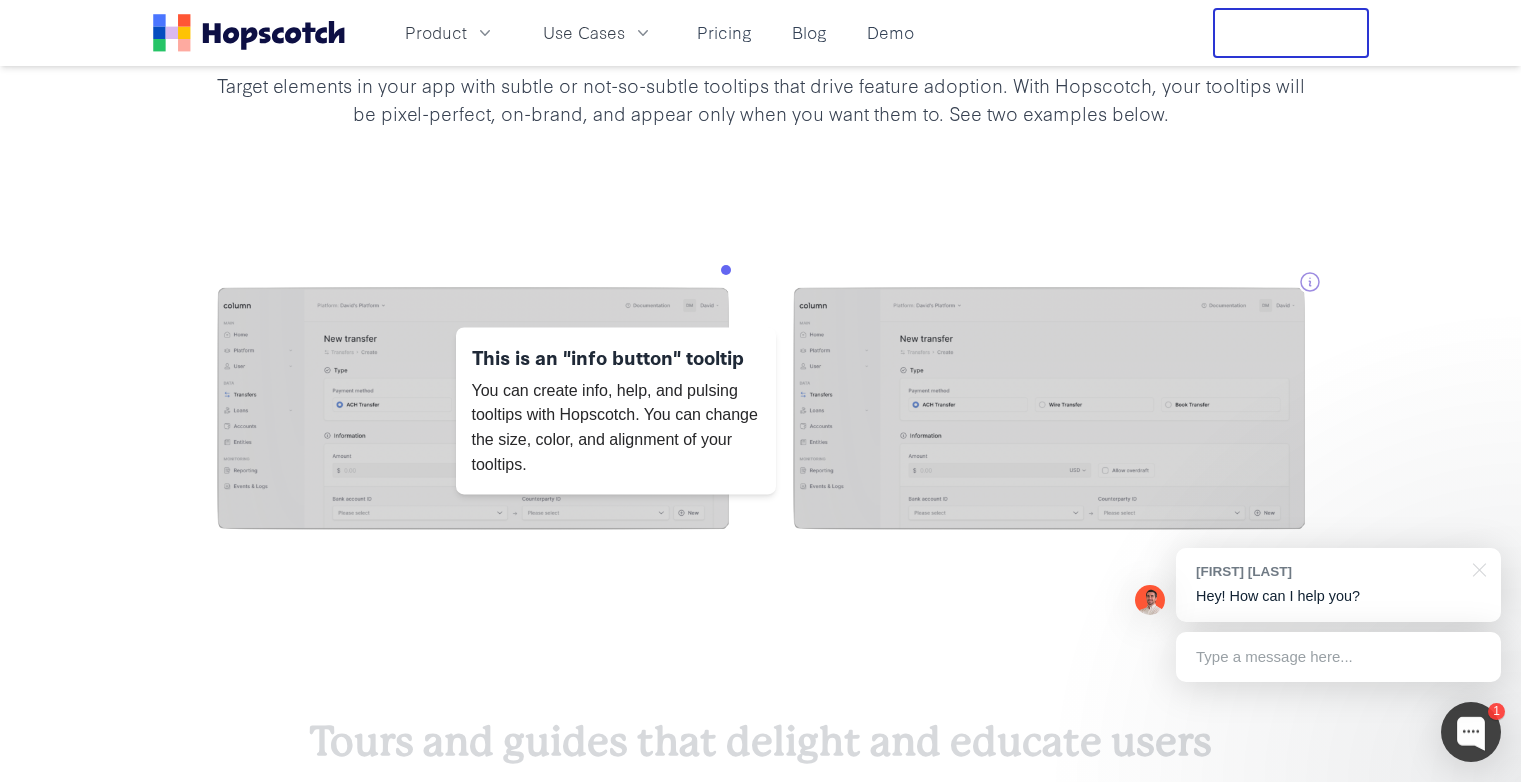 click at bounding box center (1049, 411) 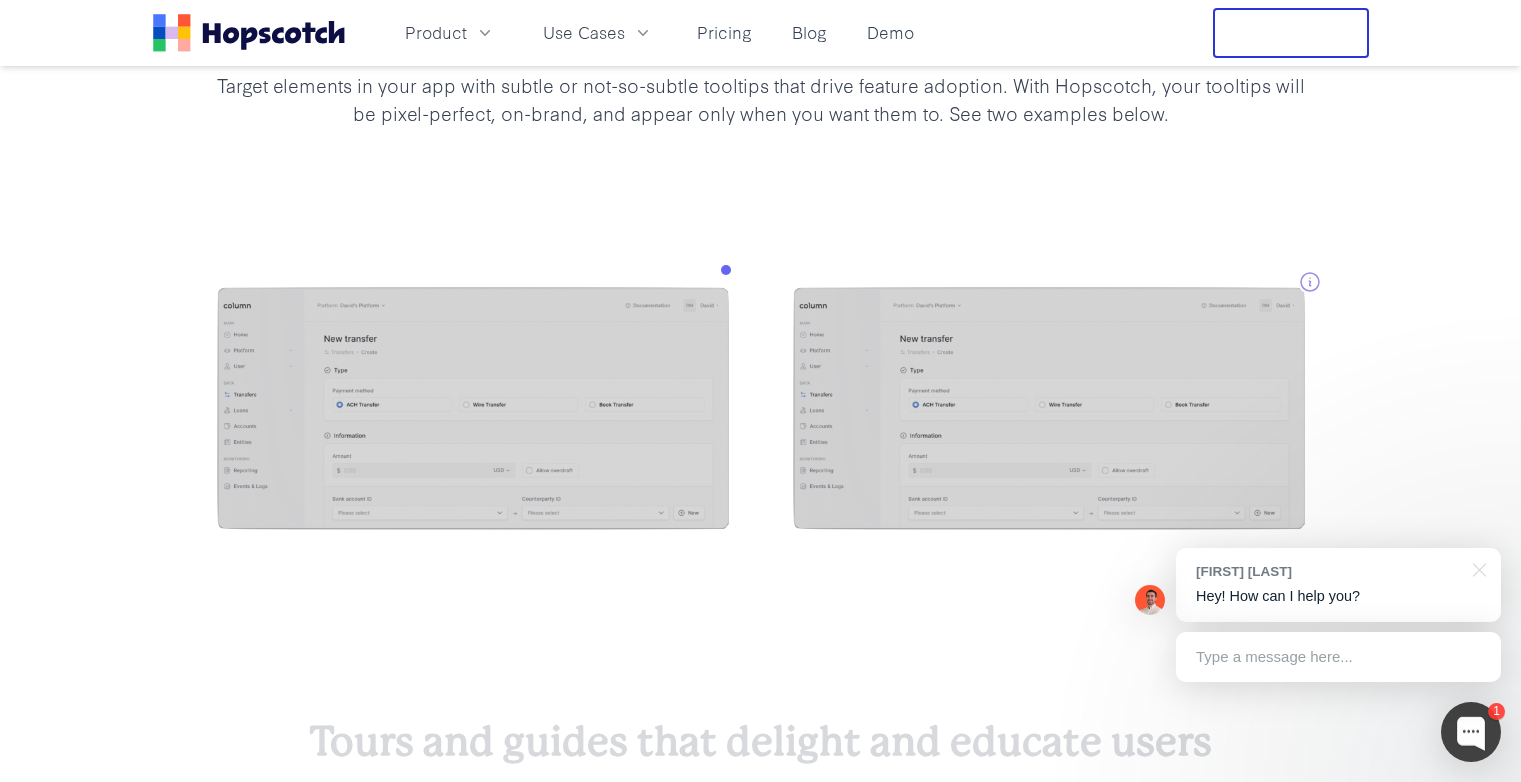 click at bounding box center [760, 411] 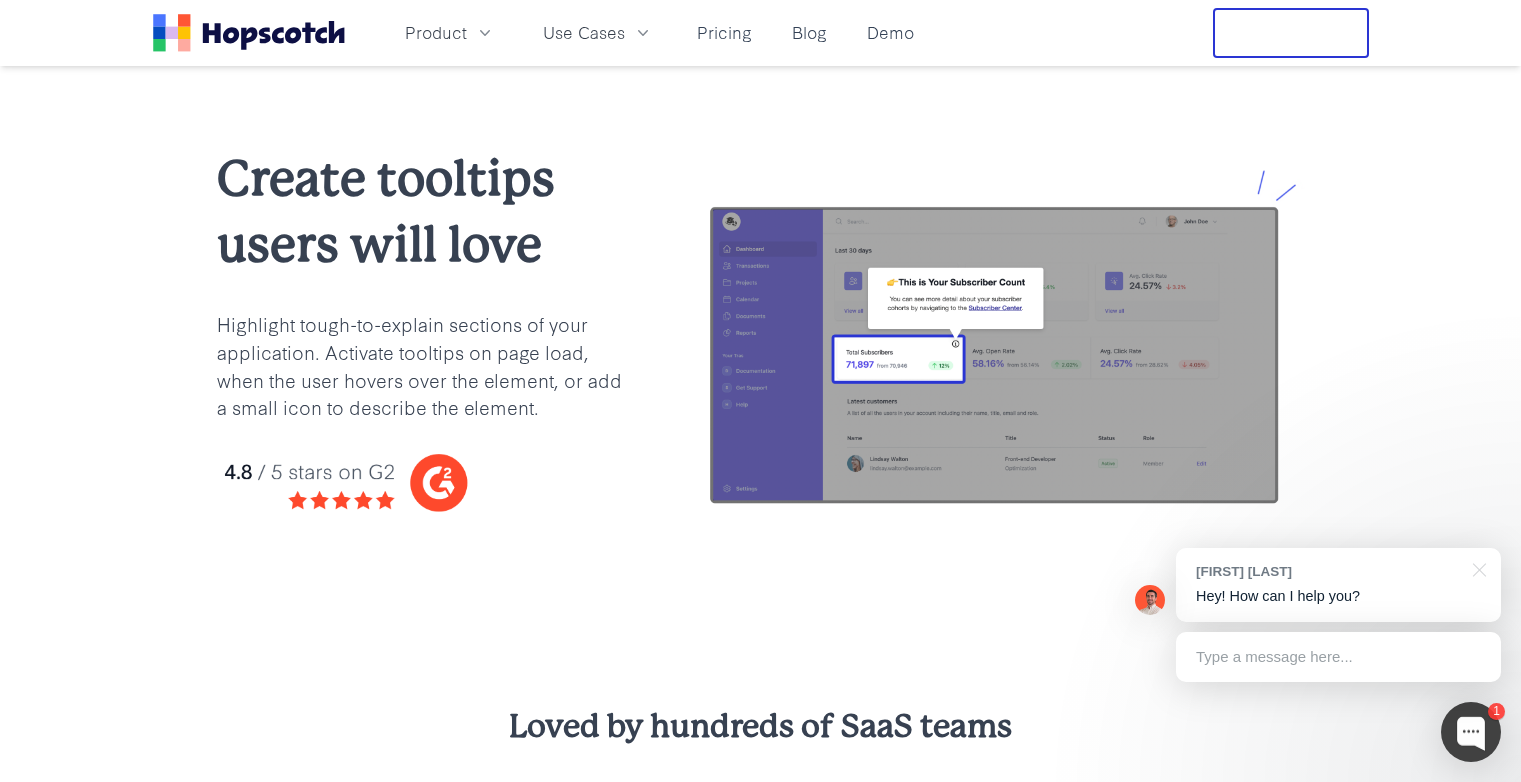 scroll, scrollTop: 1962, scrollLeft: 0, axis: vertical 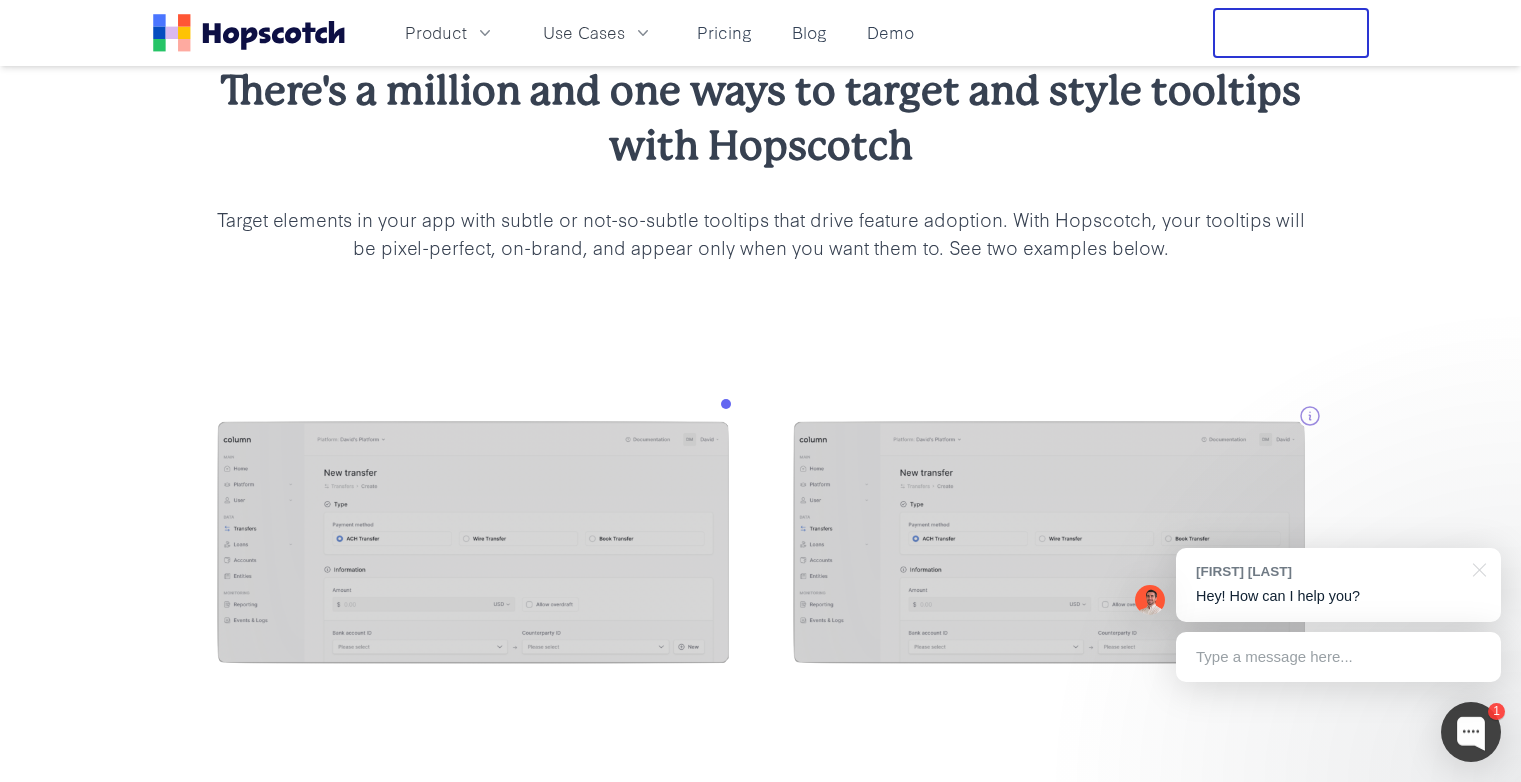 click at bounding box center (760, 545) 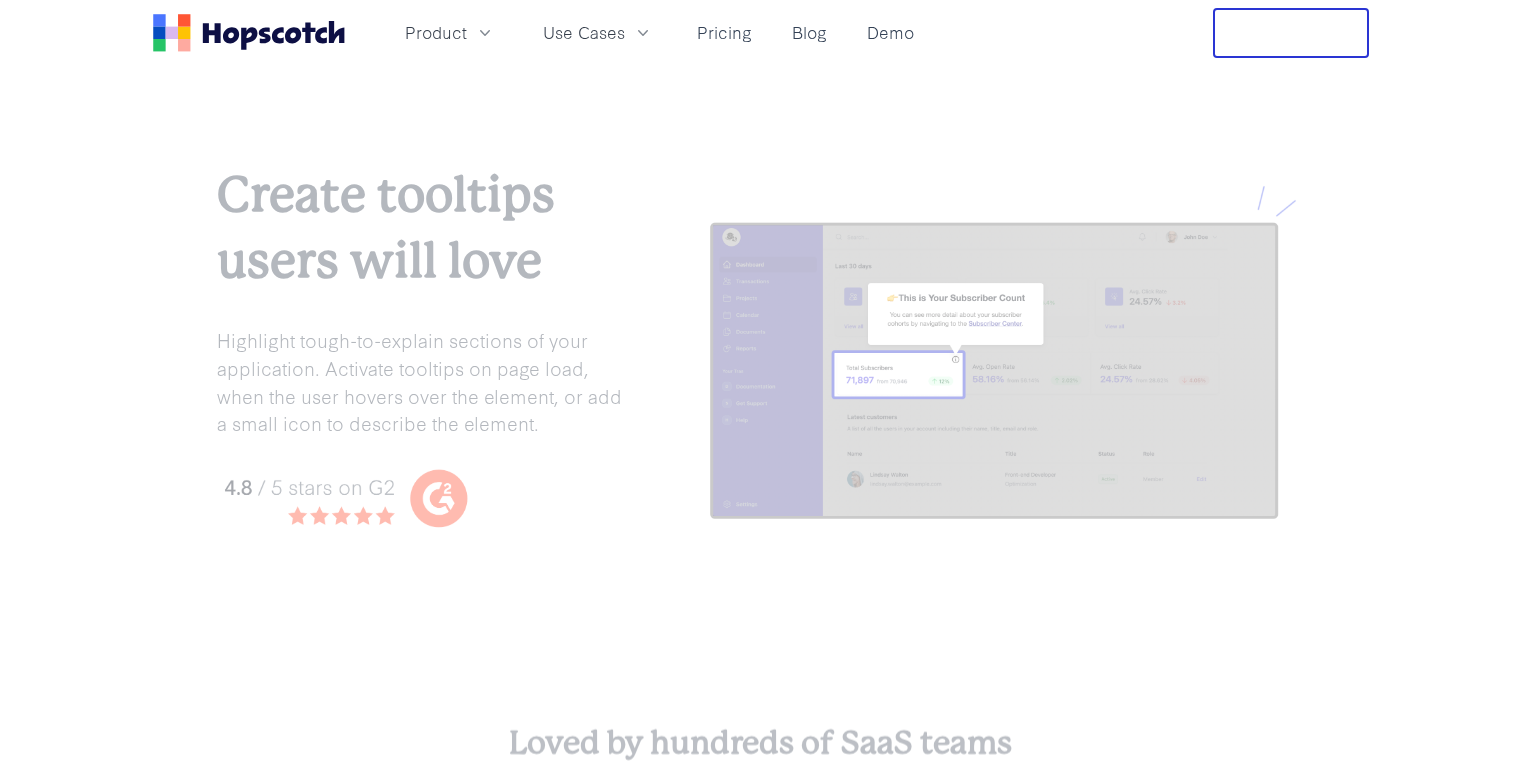 scroll, scrollTop: 0, scrollLeft: 0, axis: both 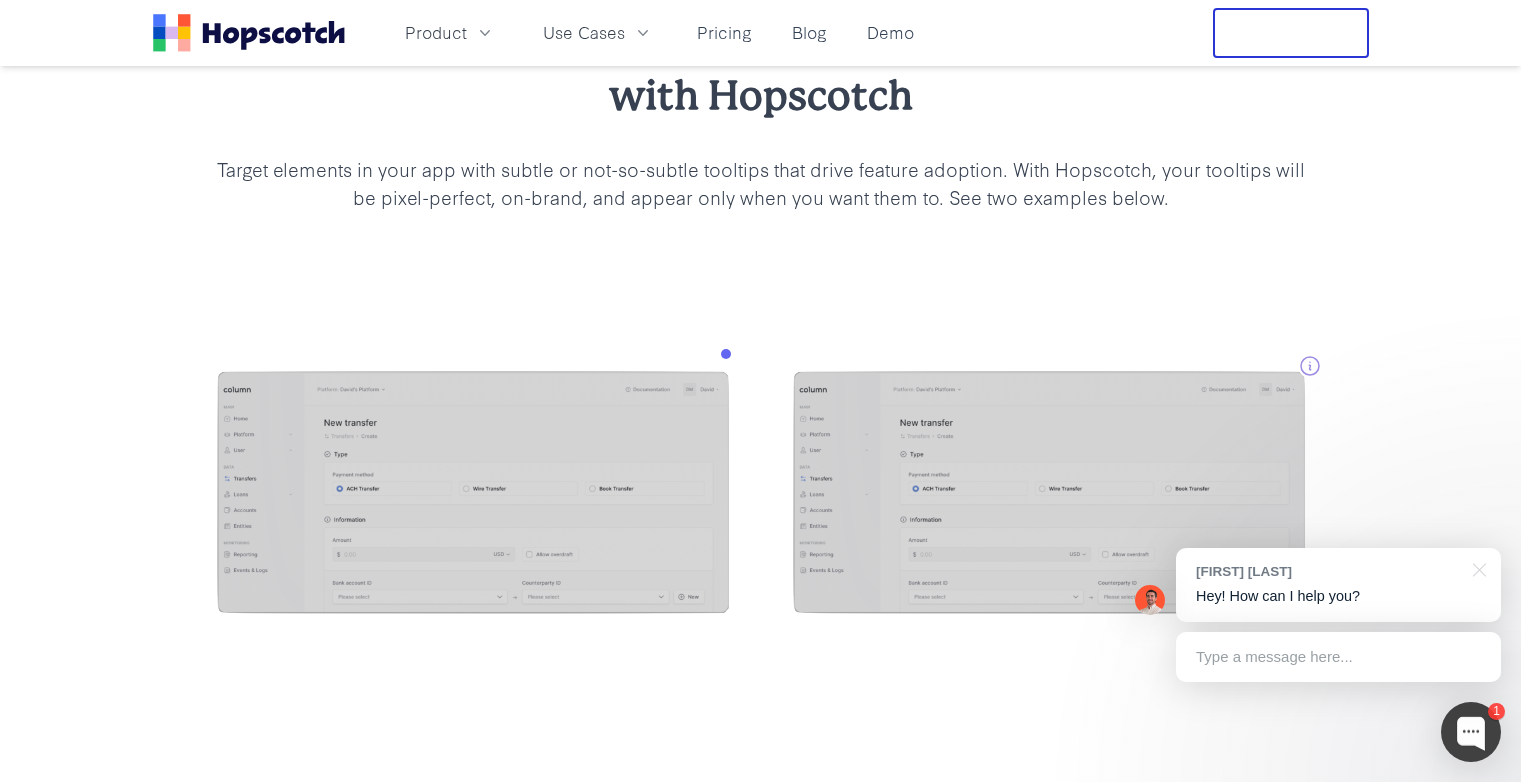 click at bounding box center (760, 495) 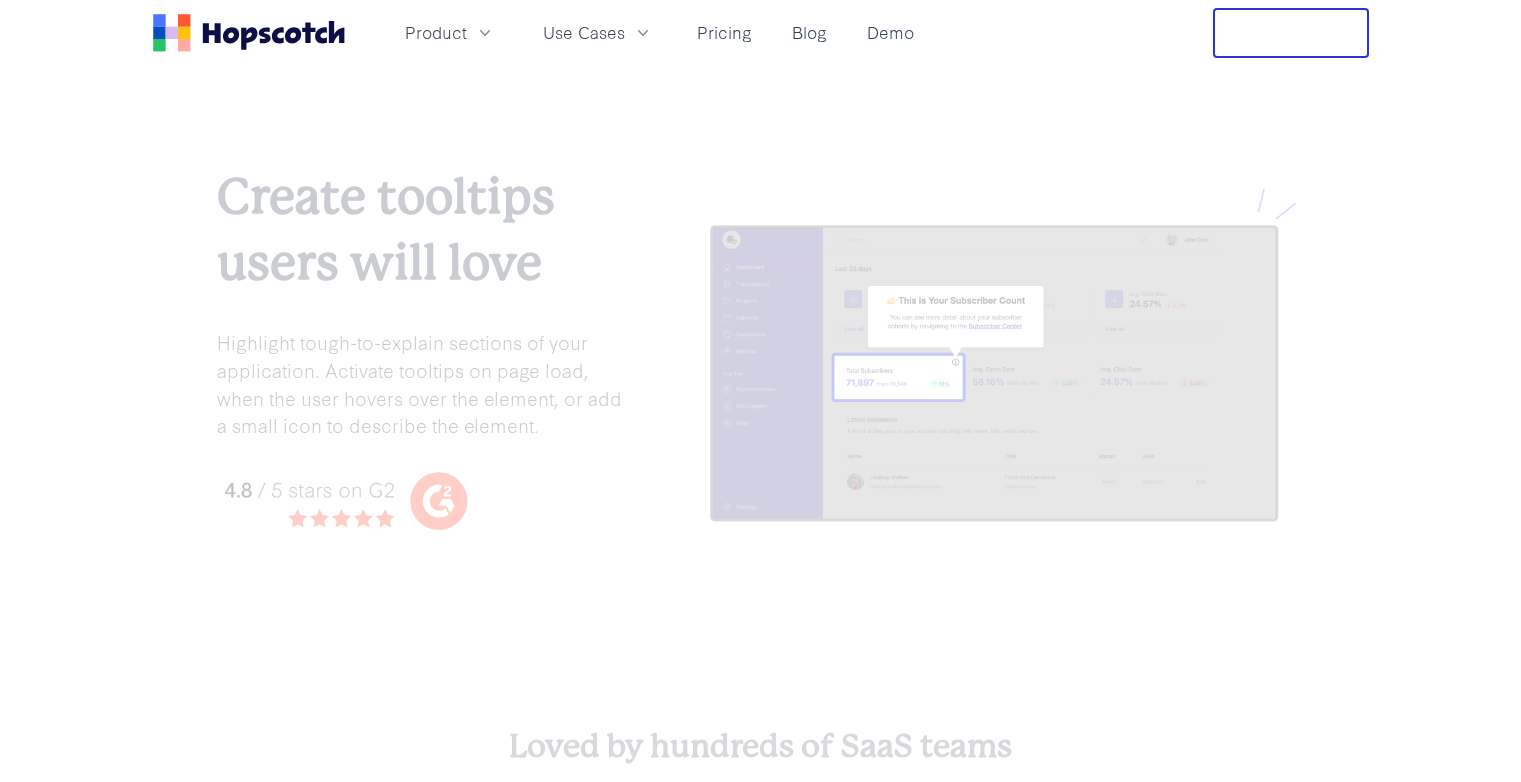 scroll, scrollTop: 1714, scrollLeft: 0, axis: vertical 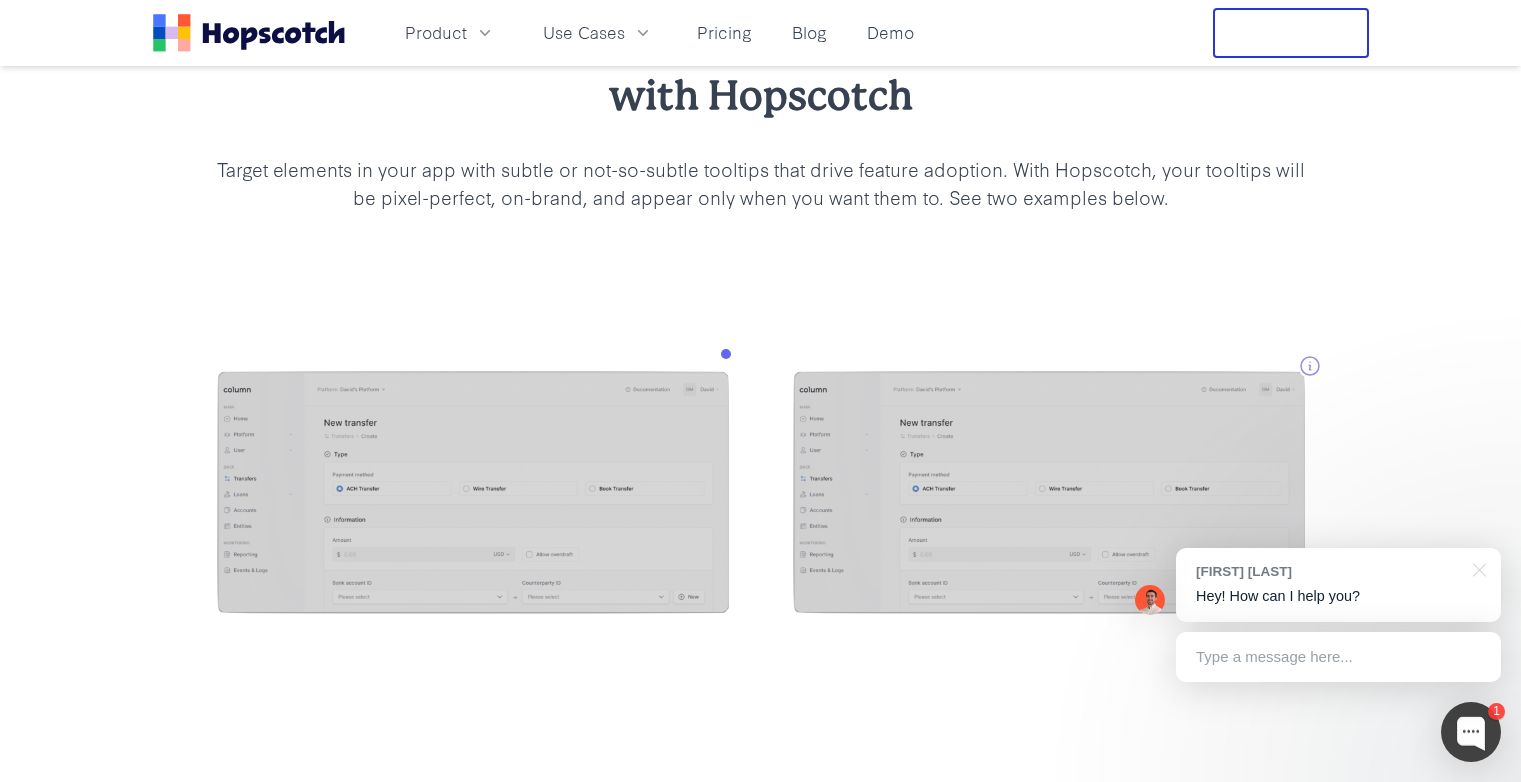 click at bounding box center (761, 495) 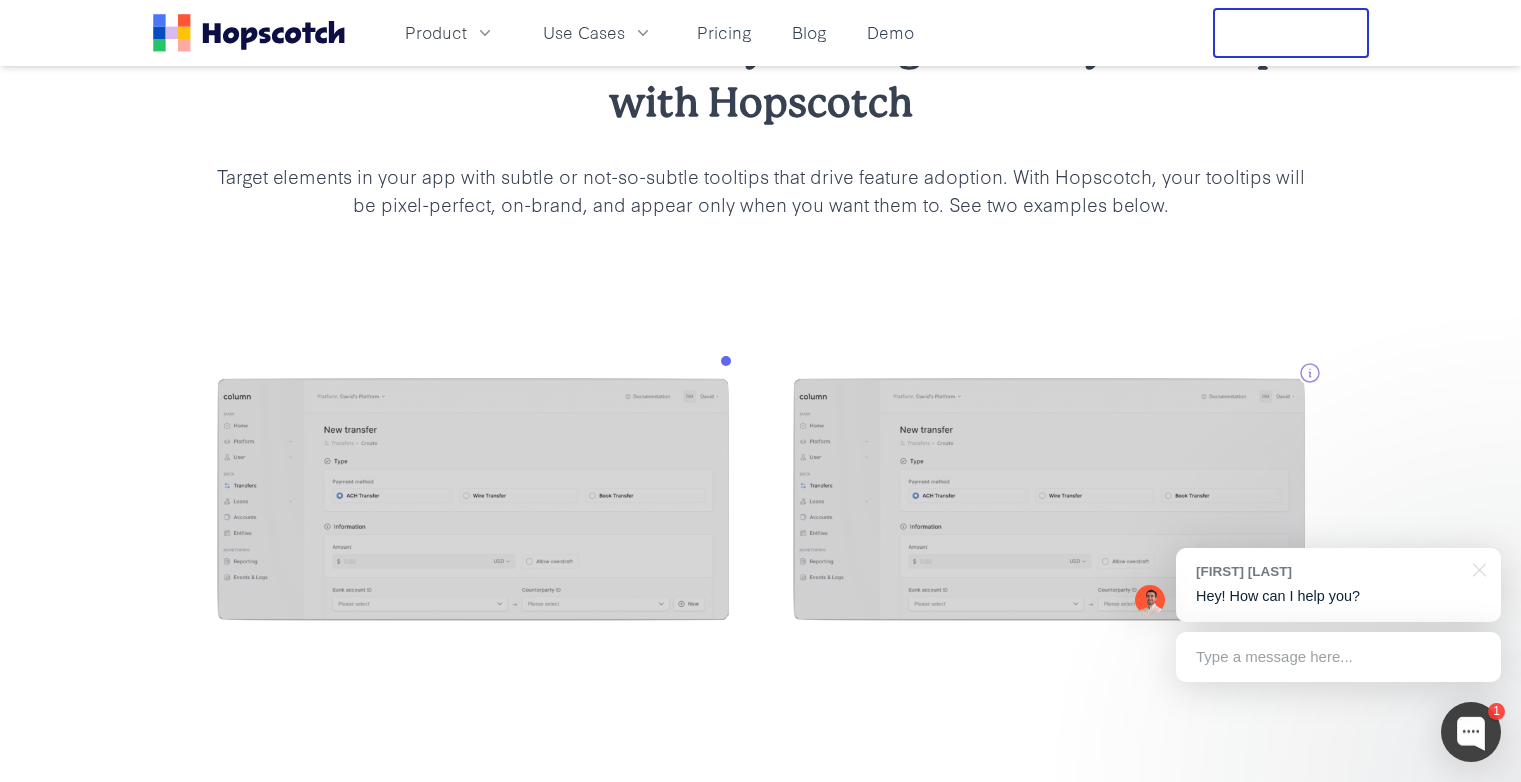 scroll, scrollTop: 1595, scrollLeft: 0, axis: vertical 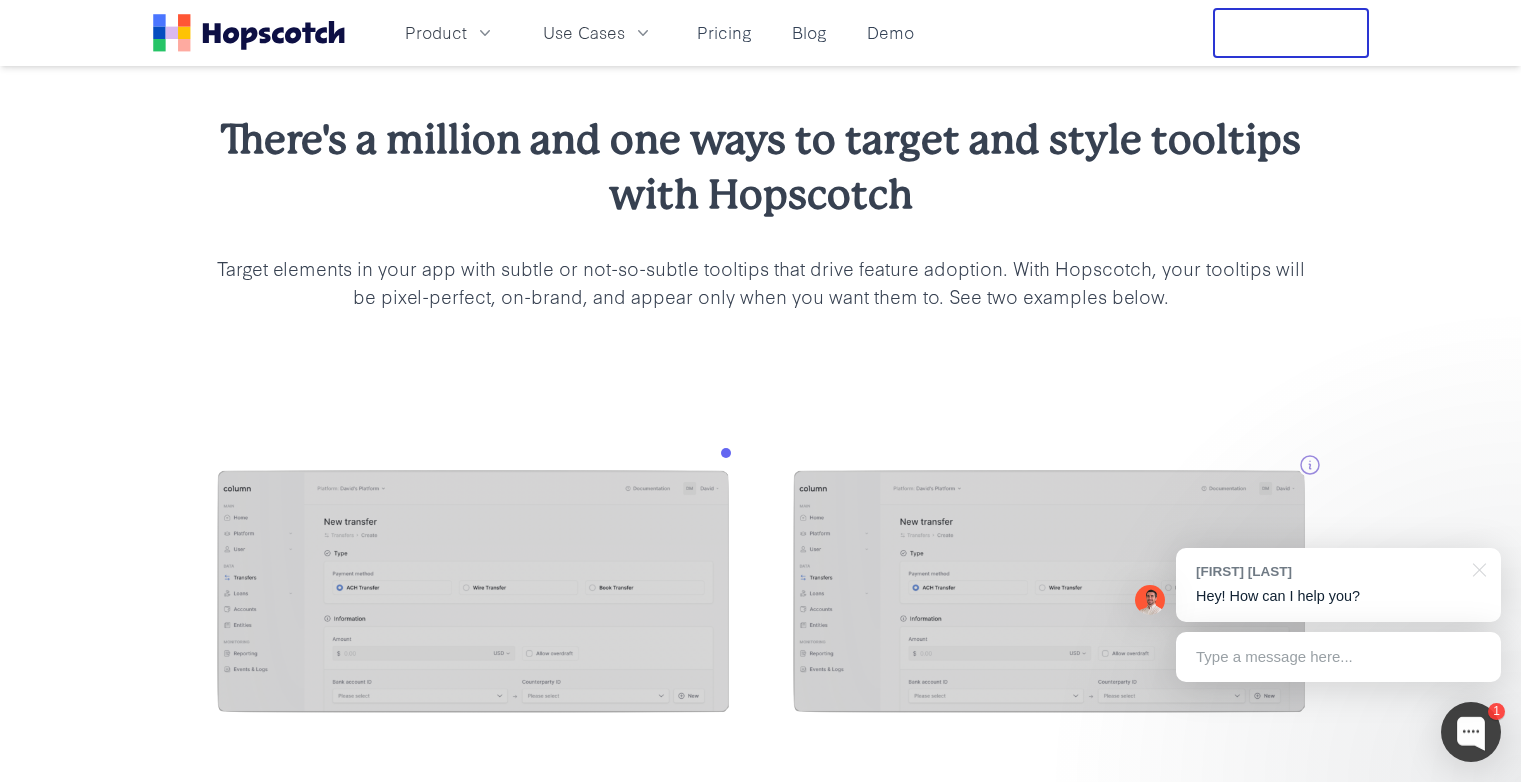 click at bounding box center [735, 463] 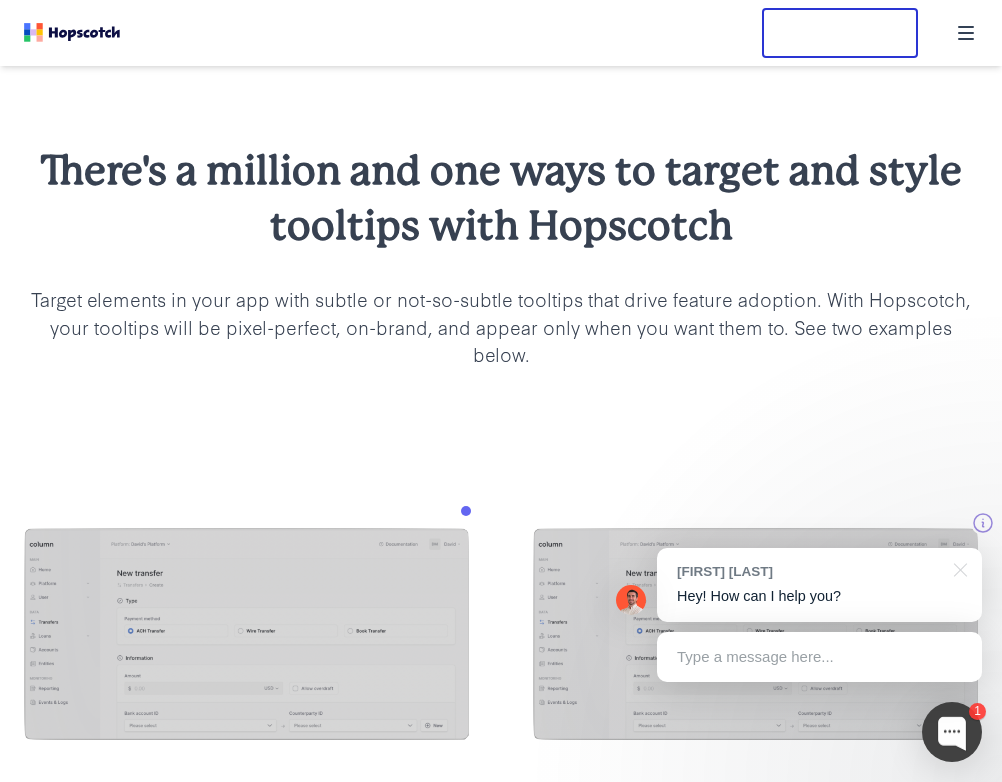 scroll, scrollTop: 2031, scrollLeft: 0, axis: vertical 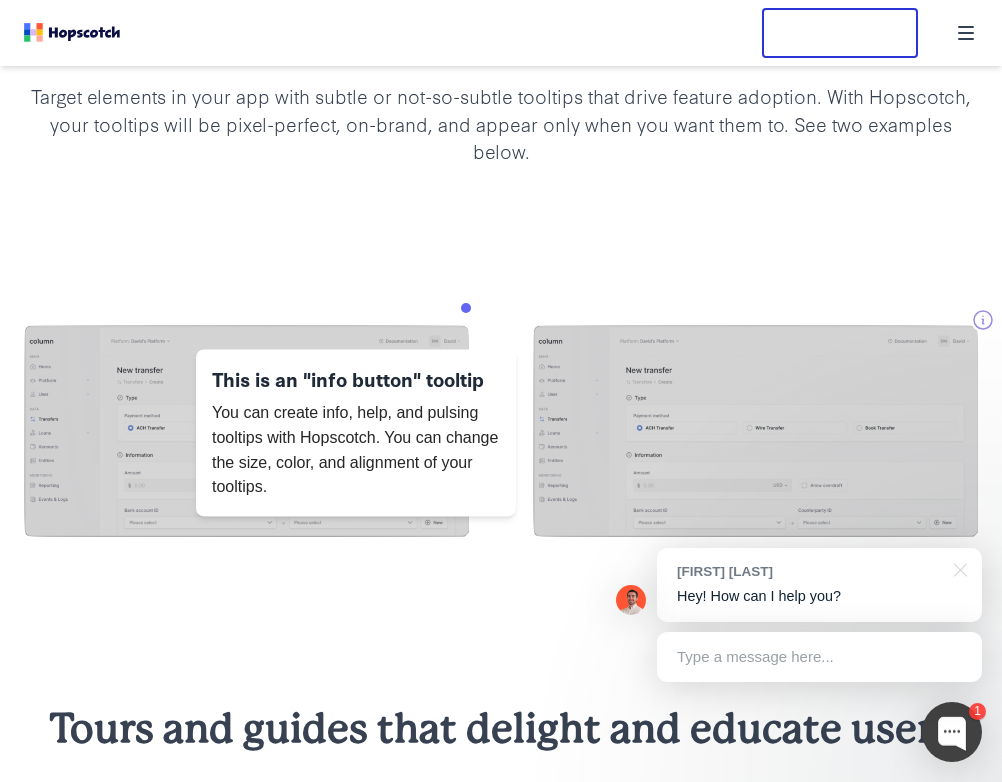 click at bounding box center (755, 432) 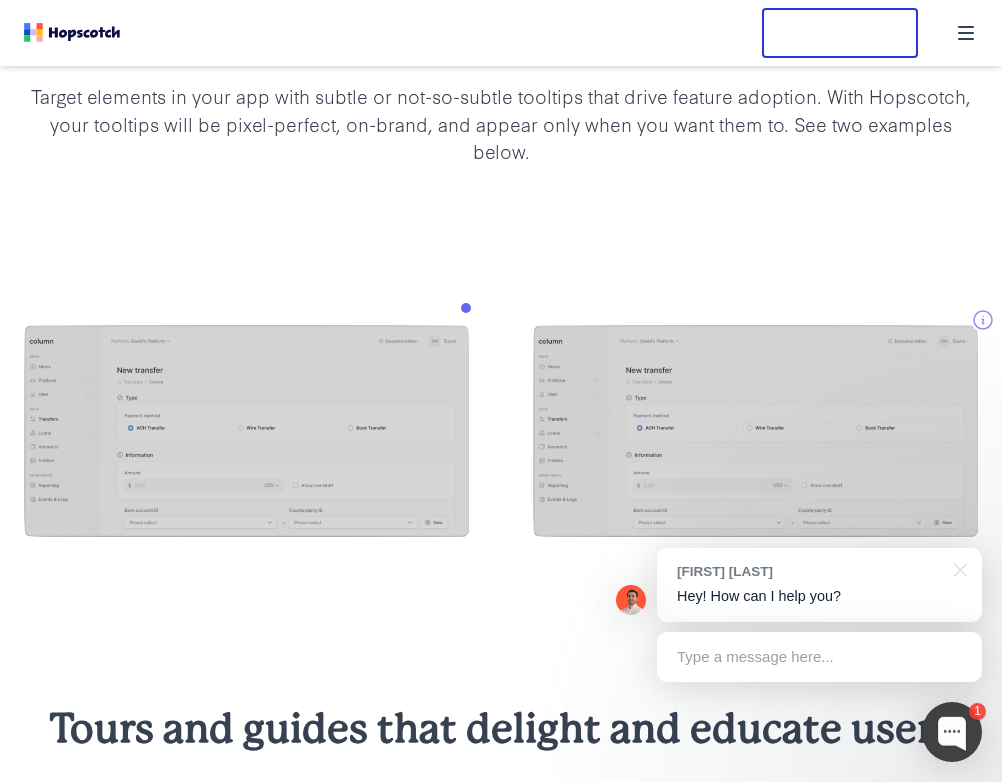 click at bounding box center (476, 318) 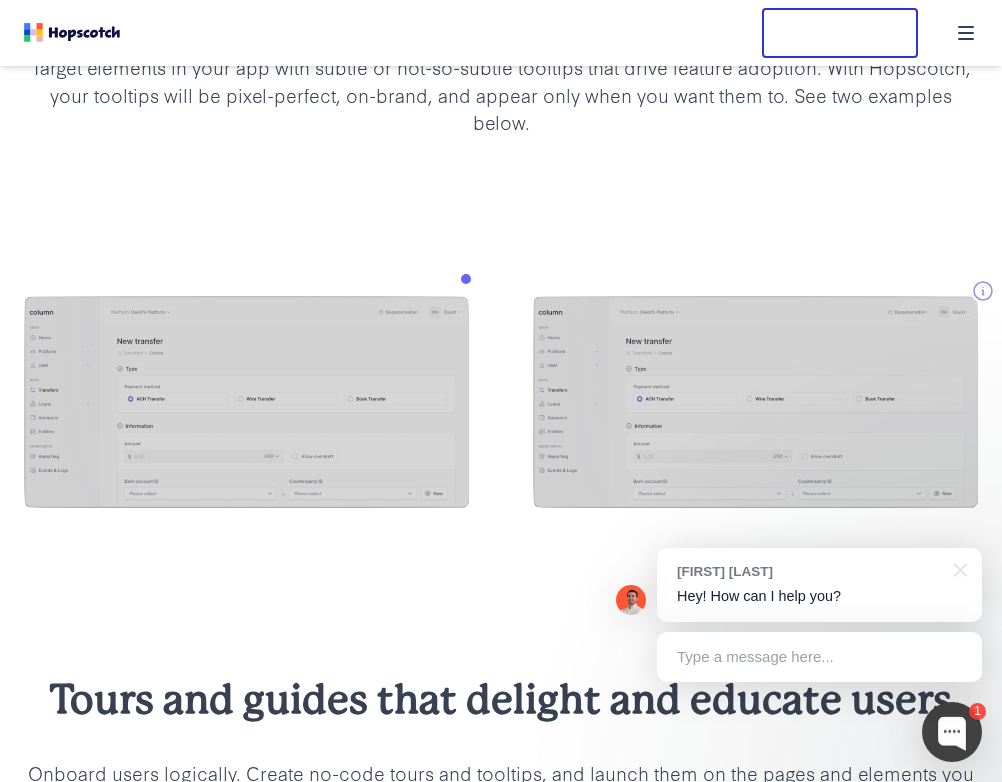 scroll, scrollTop: 1975, scrollLeft: 0, axis: vertical 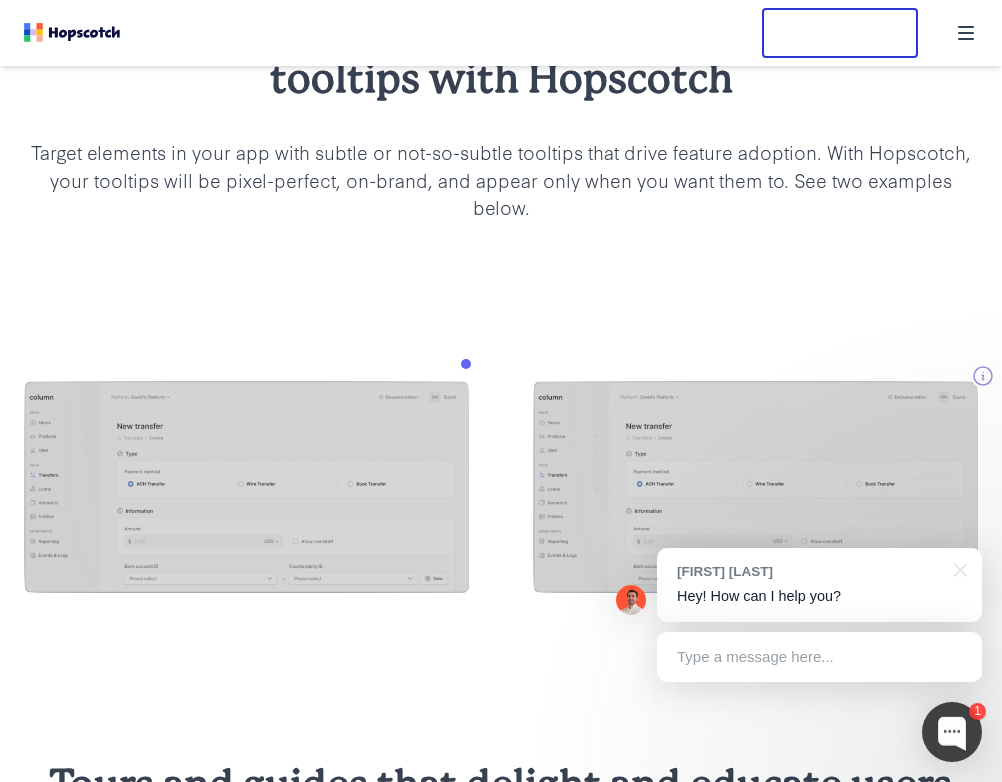 click at bounding box center (476, 374) 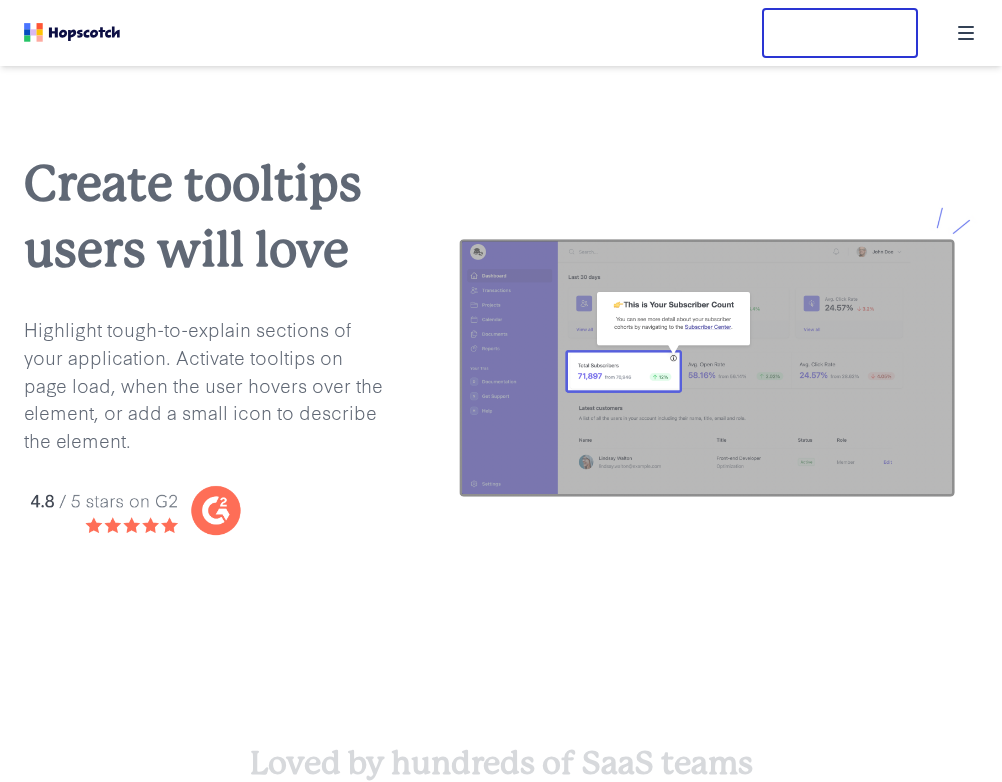 scroll, scrollTop: 1991, scrollLeft: 0, axis: vertical 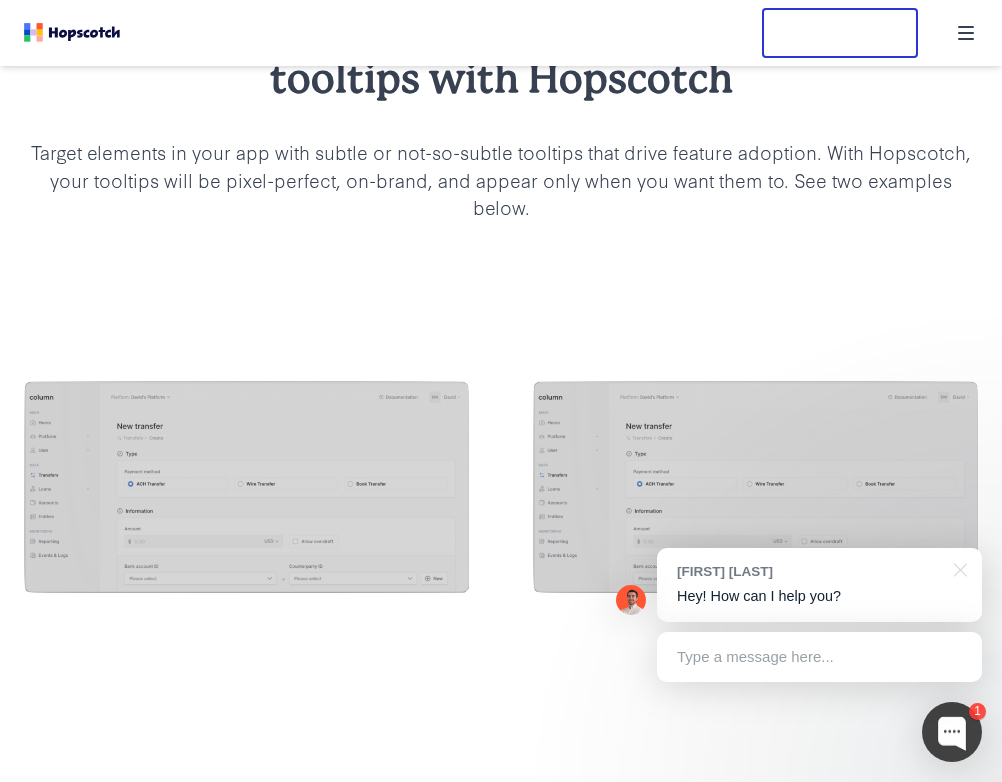 click at bounding box center (501, 488) 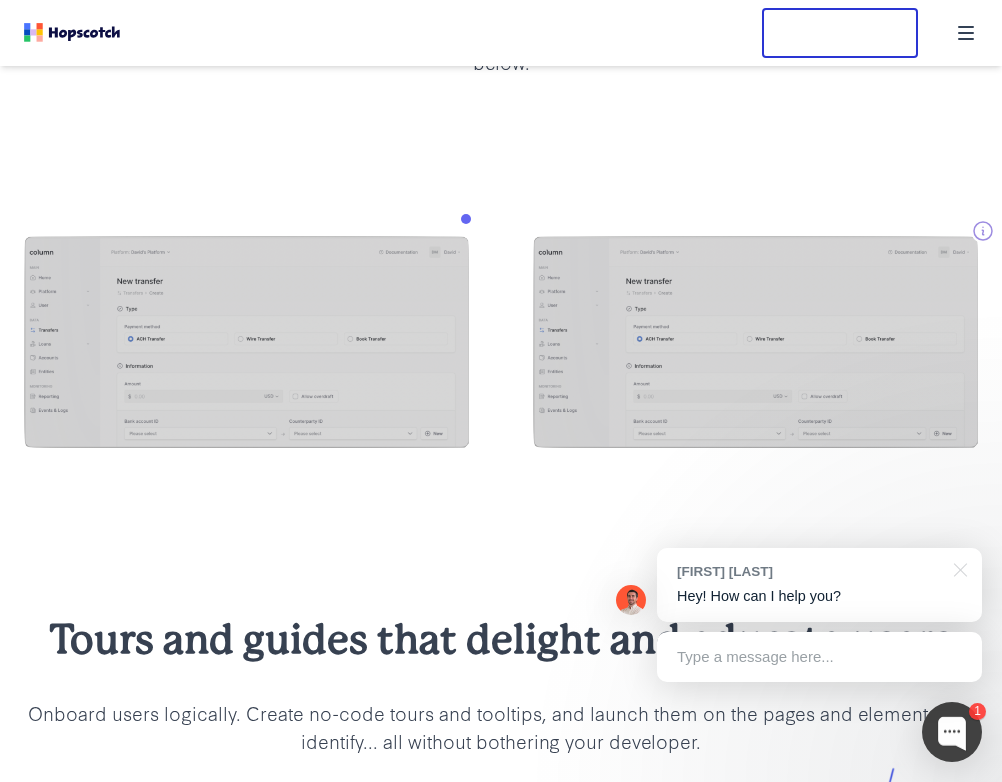 scroll, scrollTop: 2014, scrollLeft: 0, axis: vertical 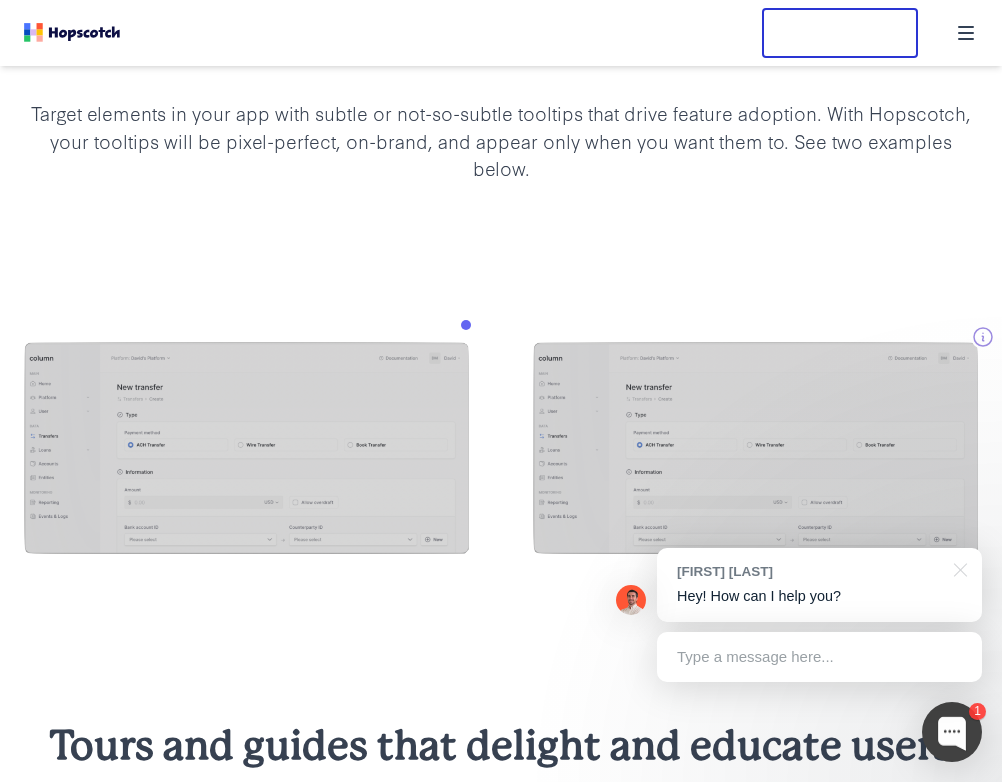 click at bounding box center (476, 335) 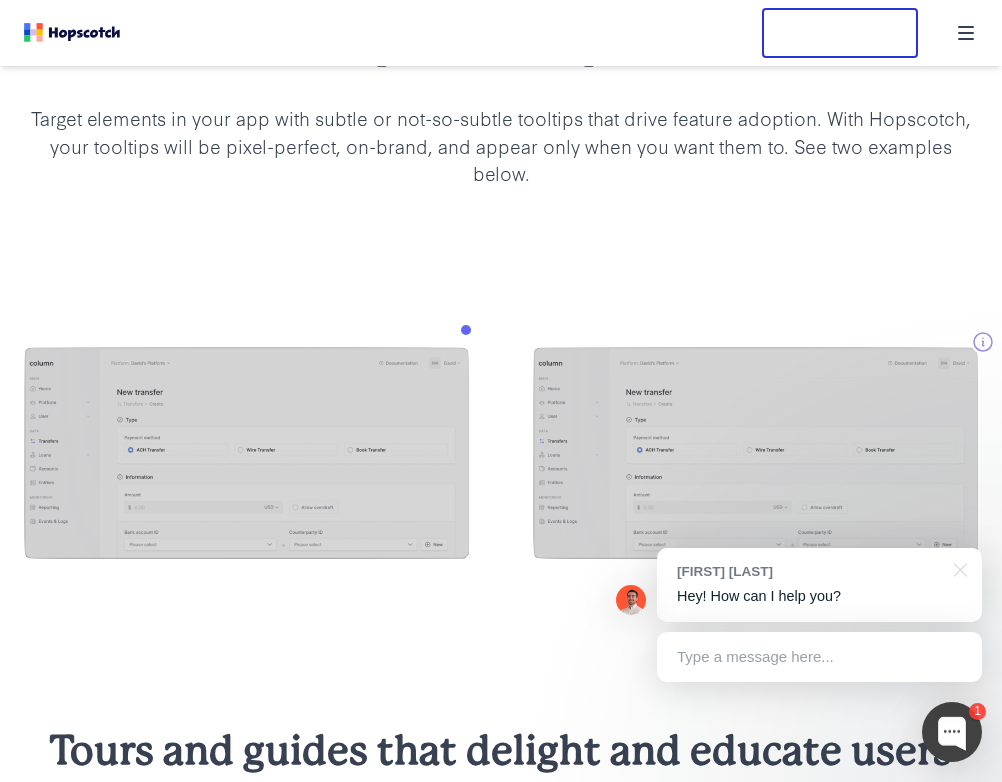 scroll, scrollTop: 2028, scrollLeft: 0, axis: vertical 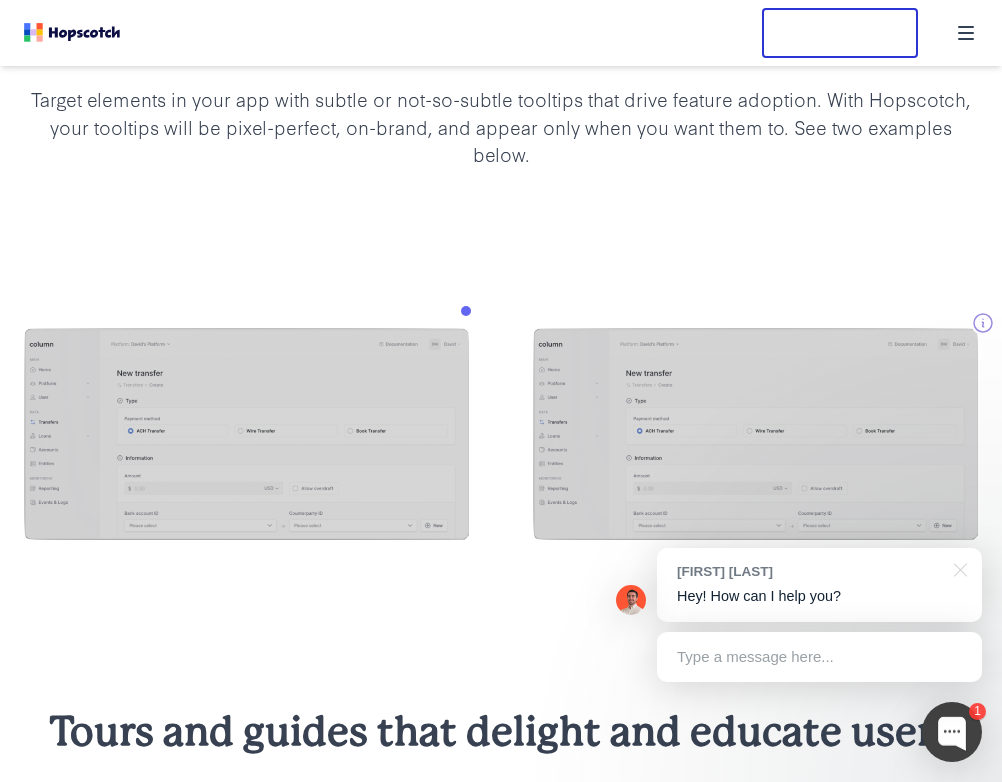 click at bounding box center [476, 321] 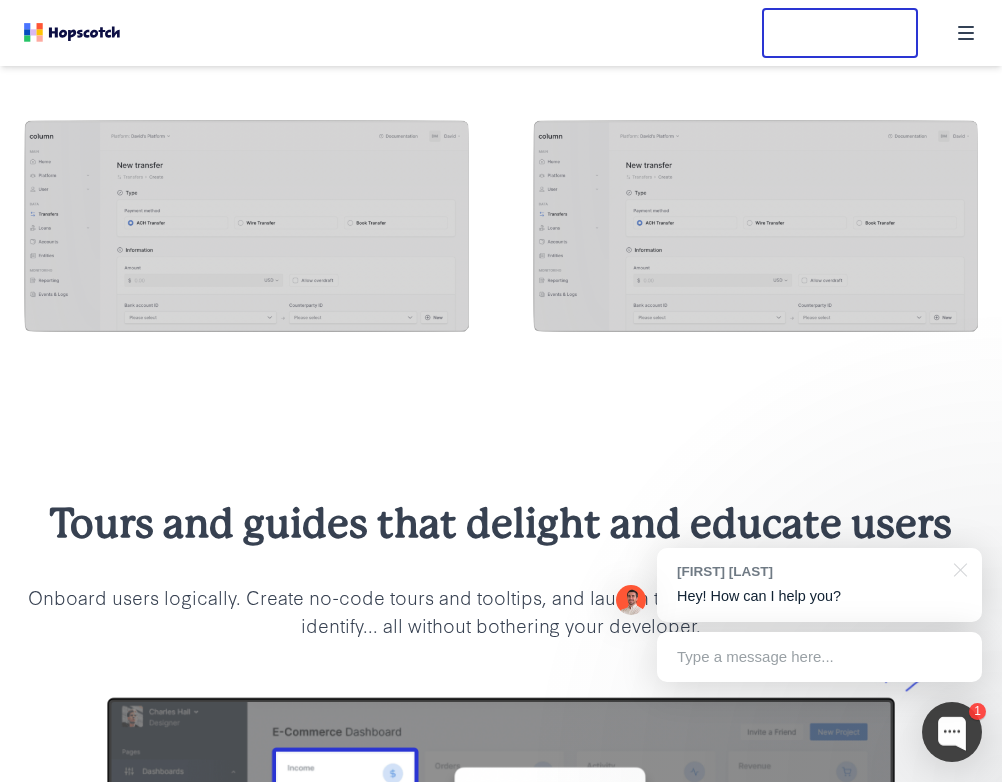 scroll, scrollTop: 2116, scrollLeft: 0, axis: vertical 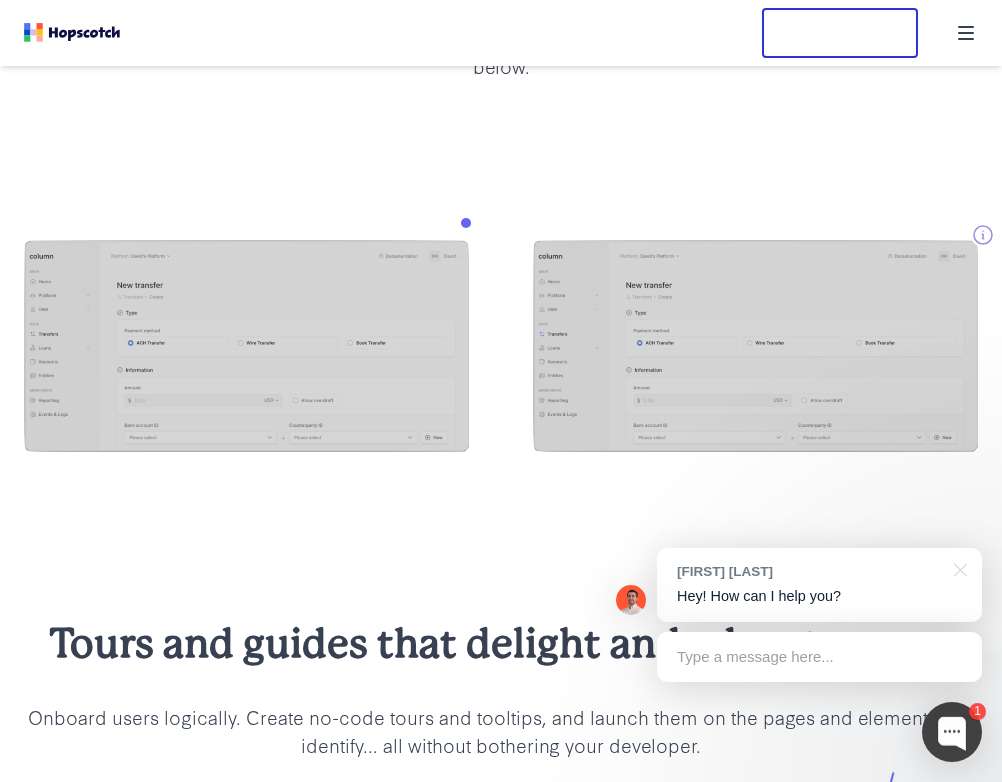 click at bounding box center [476, 233] 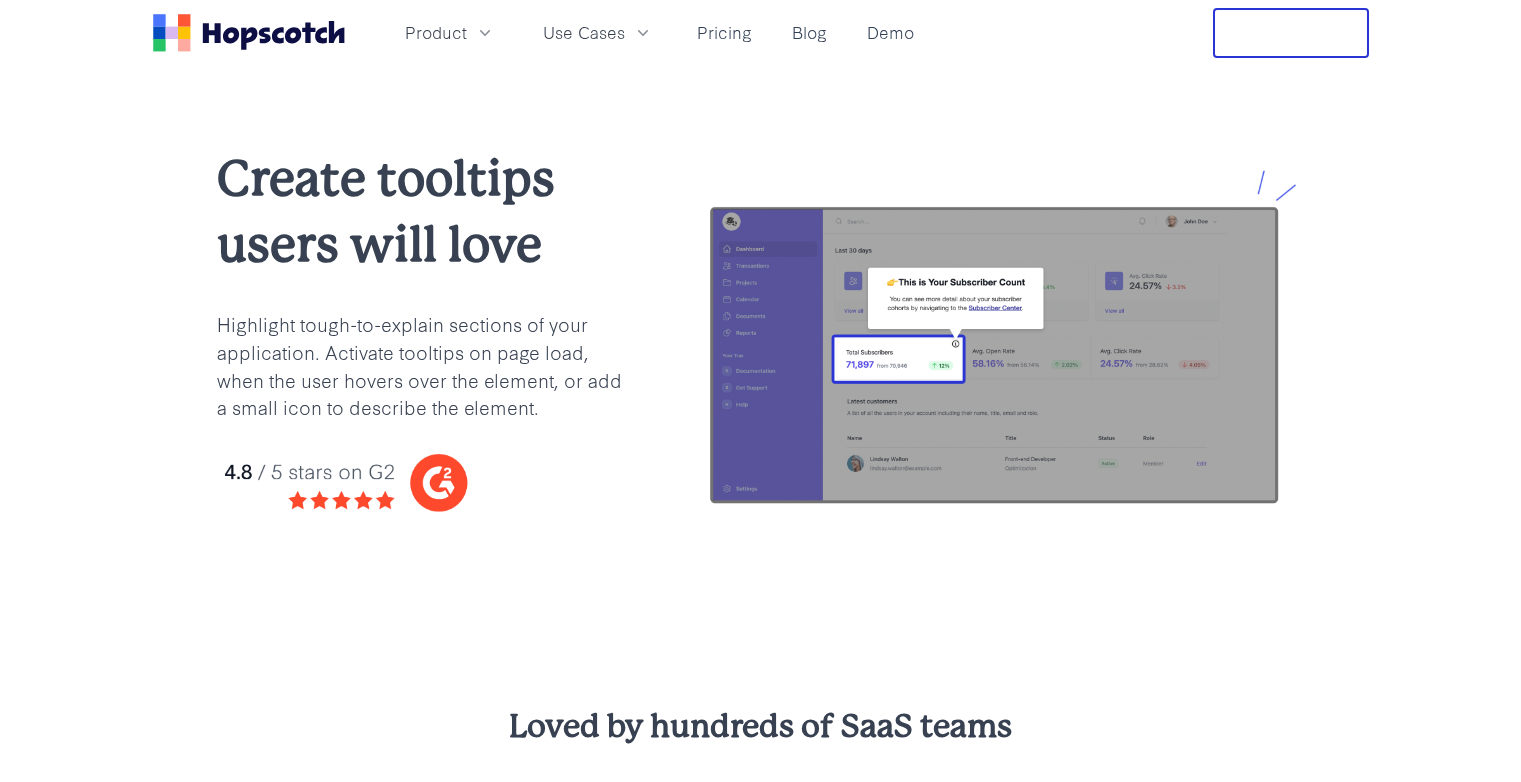 scroll, scrollTop: 0, scrollLeft: 0, axis: both 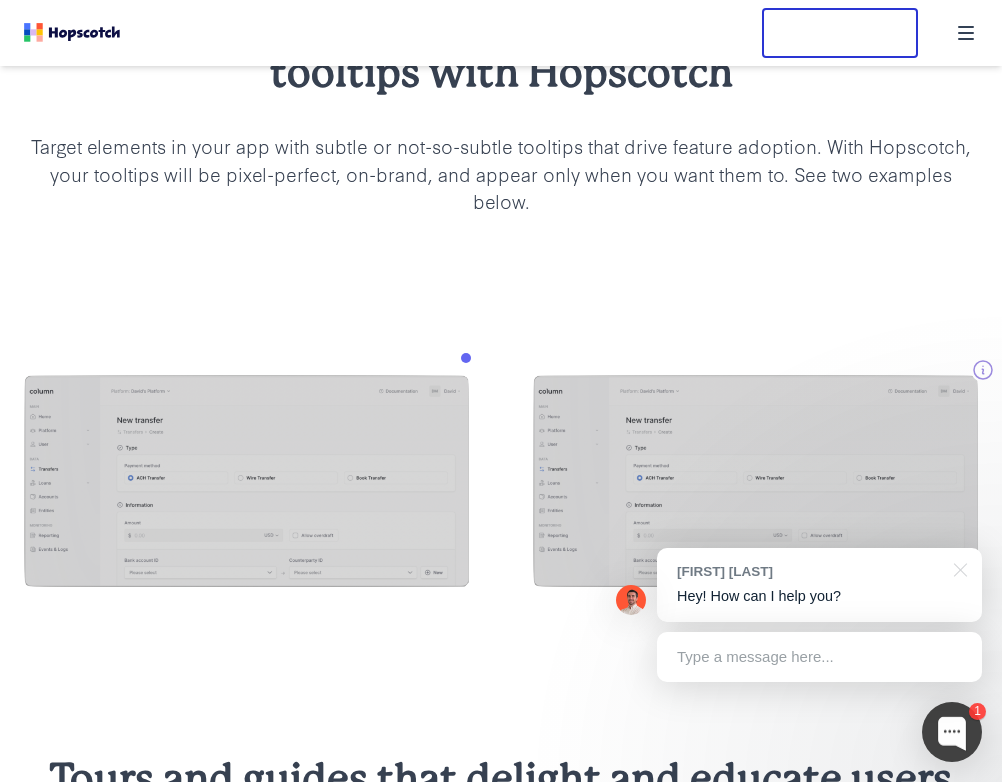 click at bounding box center (501, 482) 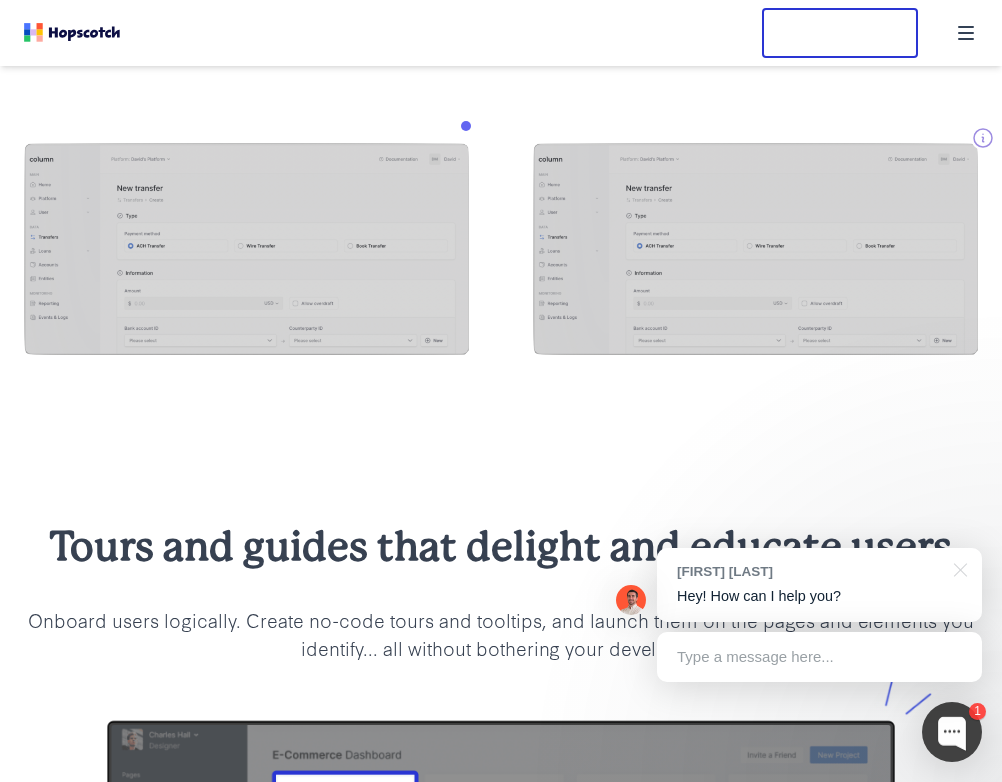 scroll, scrollTop: 2136, scrollLeft: 0, axis: vertical 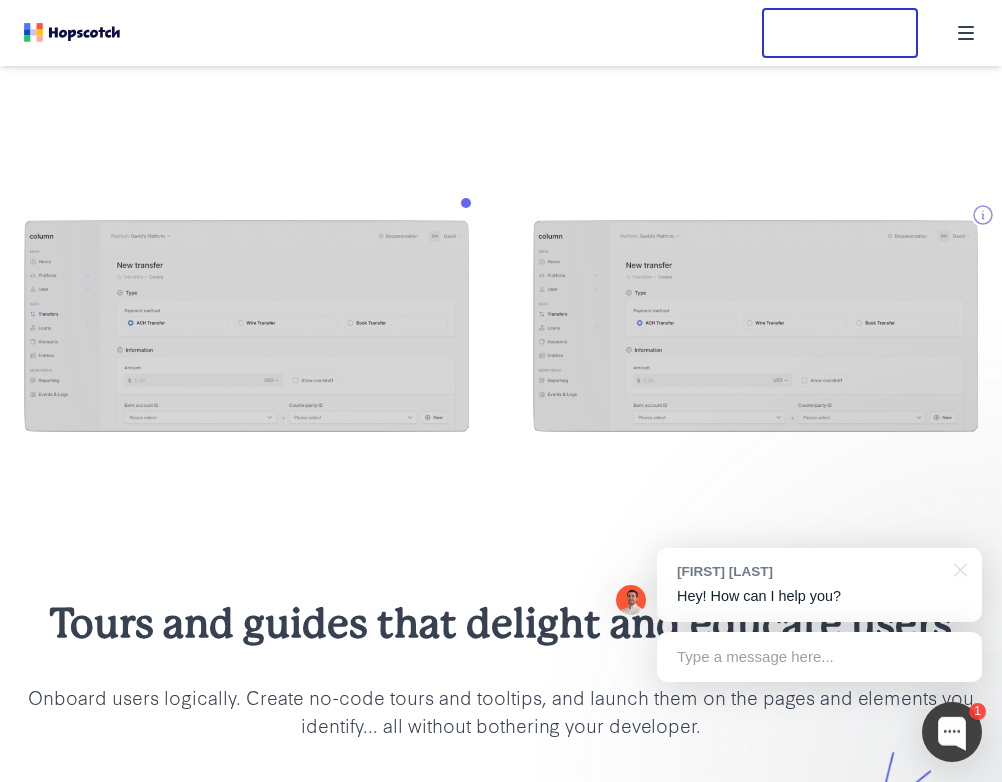 click at bounding box center [475, 213] 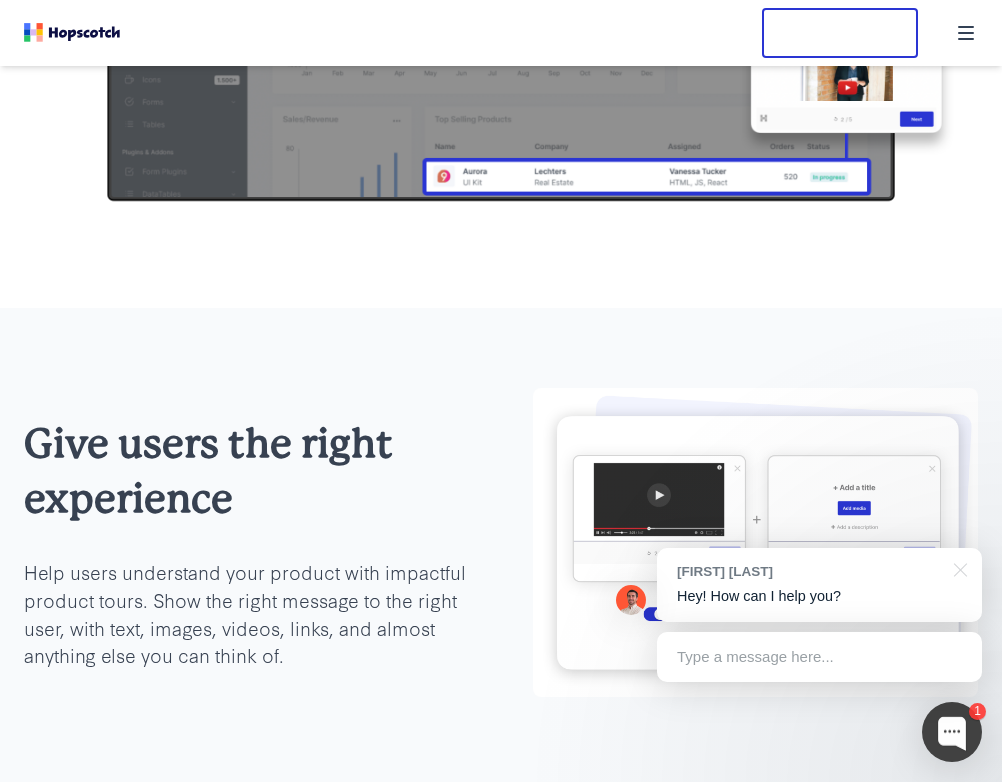 scroll, scrollTop: 3301, scrollLeft: 0, axis: vertical 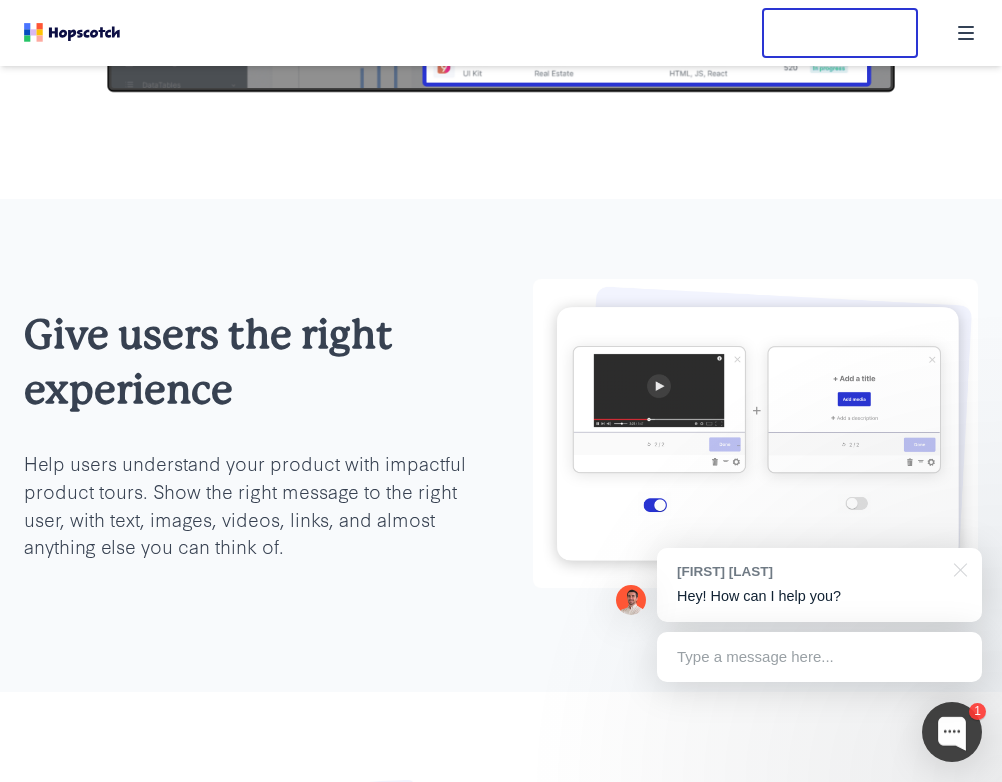 click on "Tours and guides that delight and educate users Onboard users logically. Create no-code tours and tooltips, and launch them on the pages and elements you identify... all without bothering your developer." at bounding box center (501, -225) 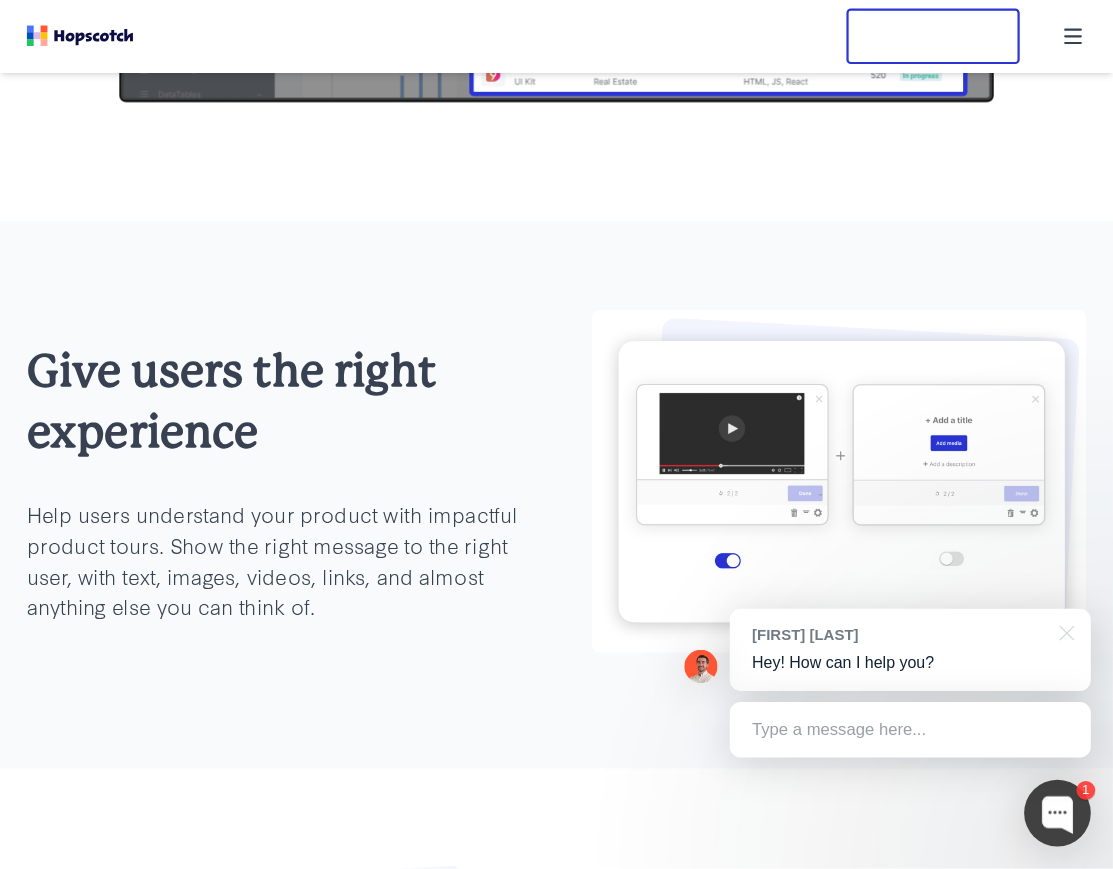 scroll, scrollTop: 3301, scrollLeft: 0, axis: vertical 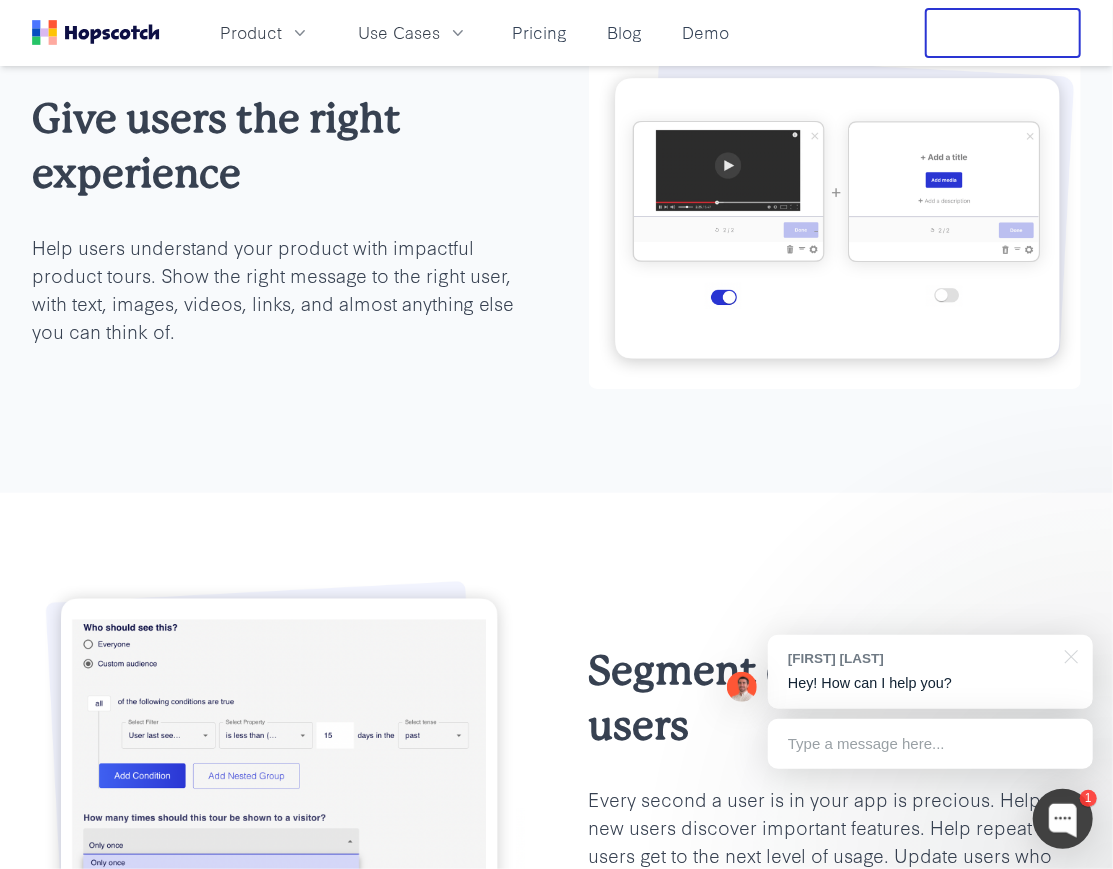 click at bounding box center (835, 218) 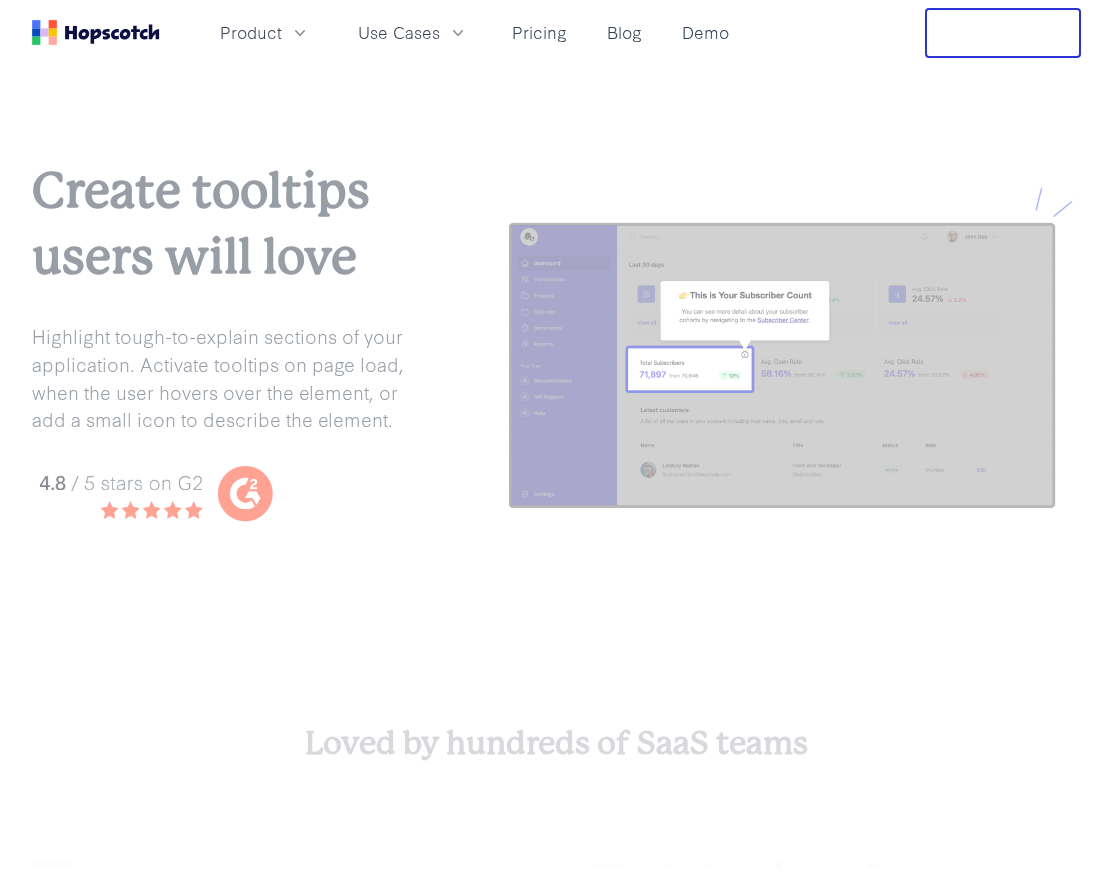 scroll, scrollTop: 3338, scrollLeft: 0, axis: vertical 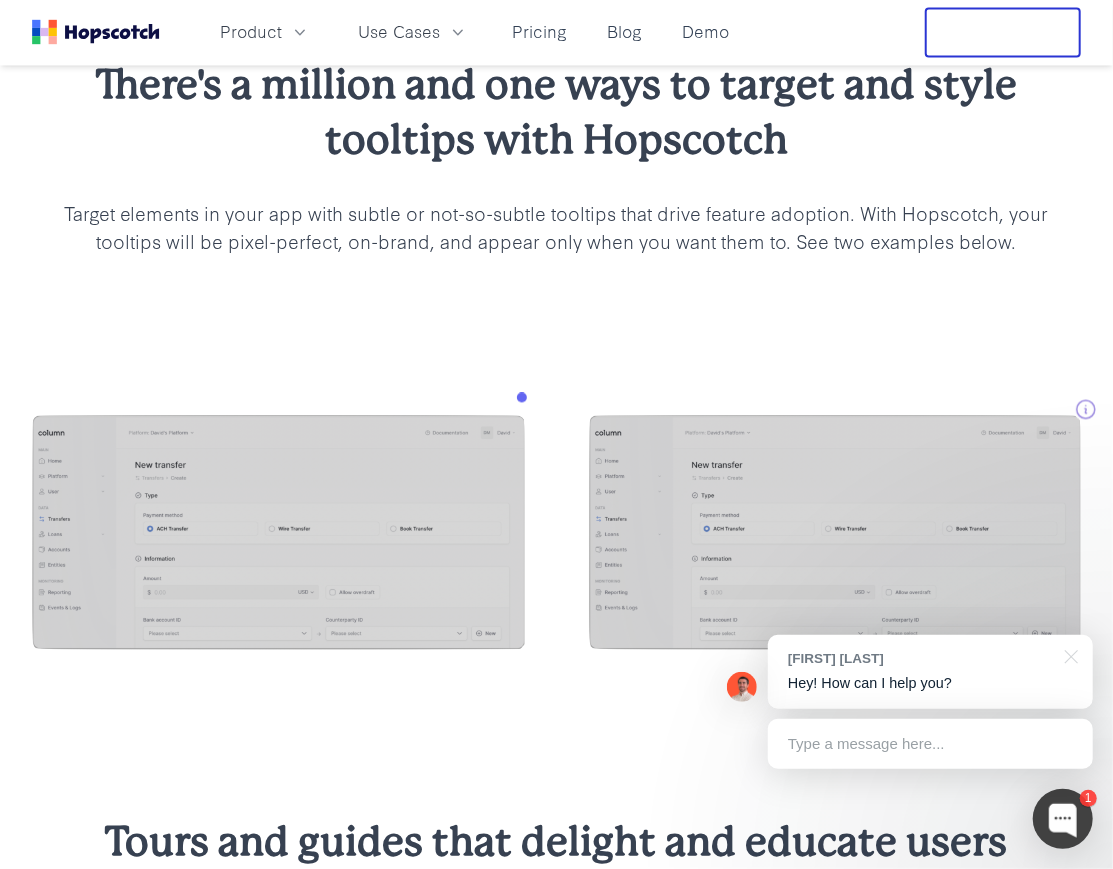 click at bounding box center (532, 407) 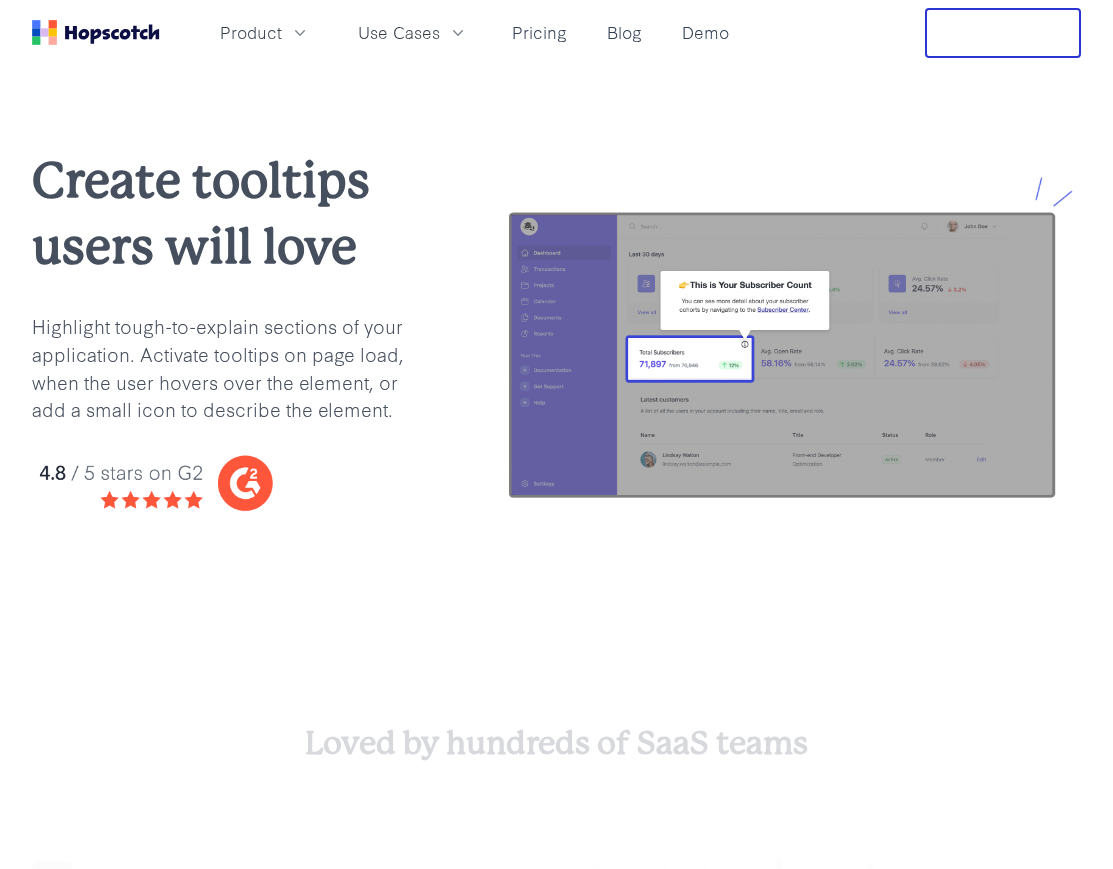 scroll, scrollTop: 1642, scrollLeft: 0, axis: vertical 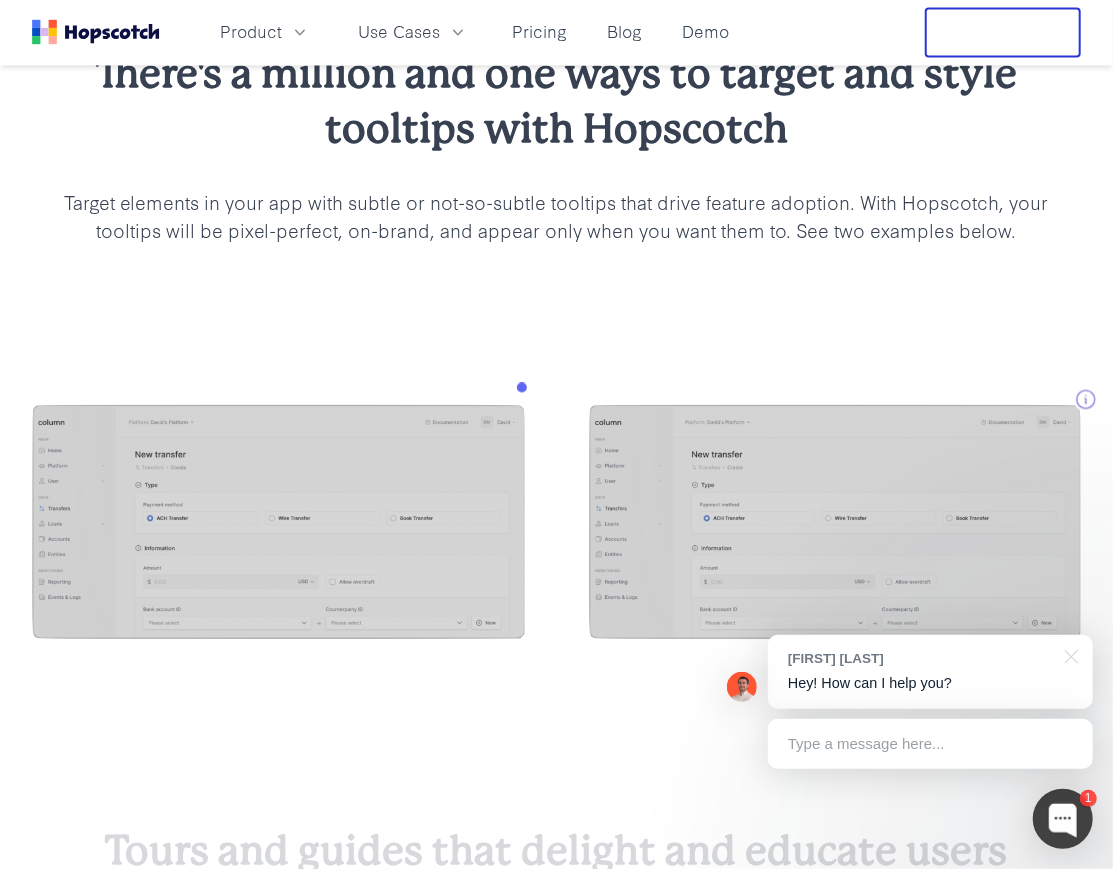 click at bounding box center [556, 524] 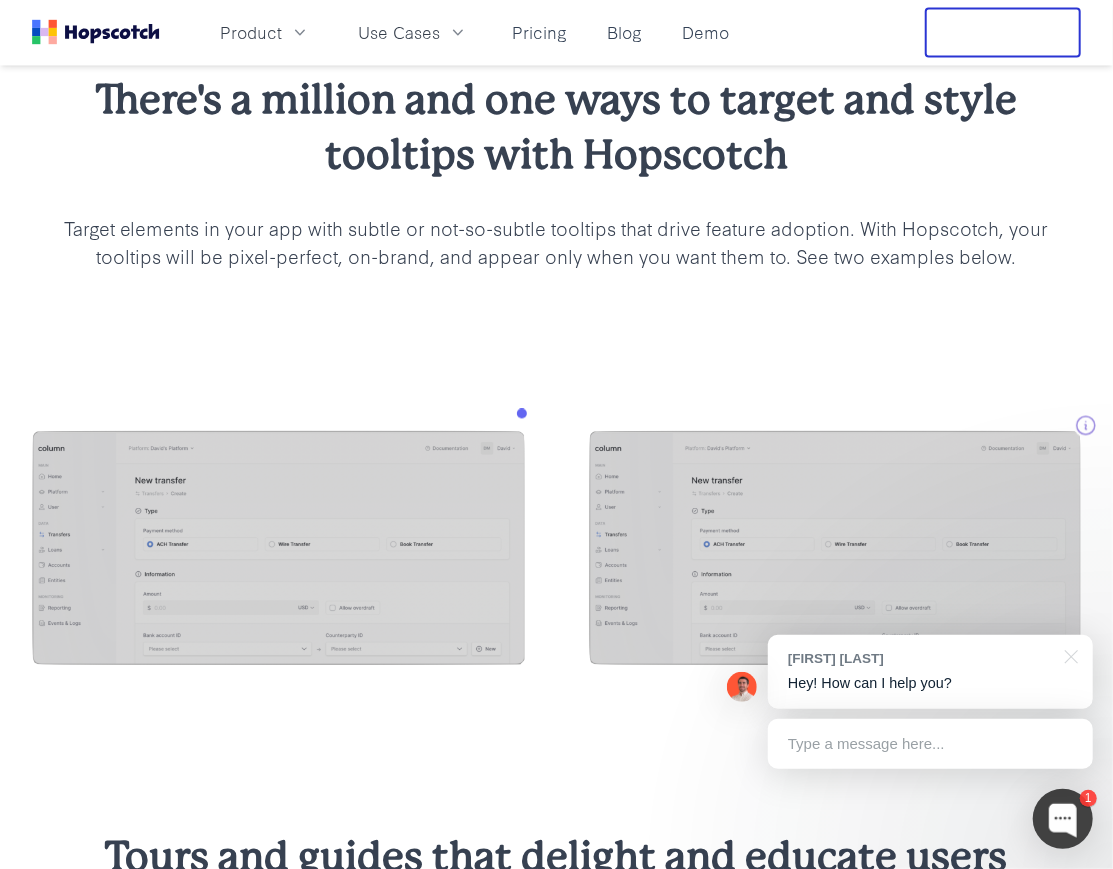scroll, scrollTop: 1651, scrollLeft: 0, axis: vertical 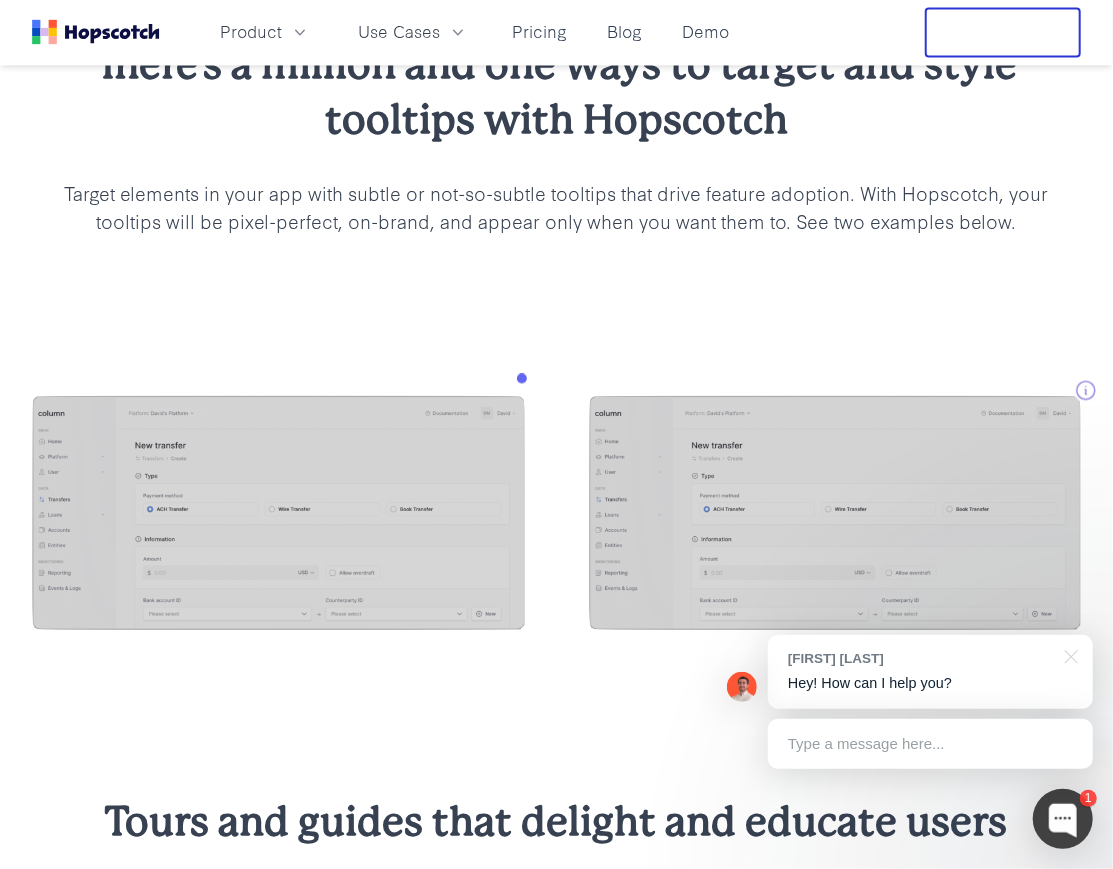 click at bounding box center [532, 389] 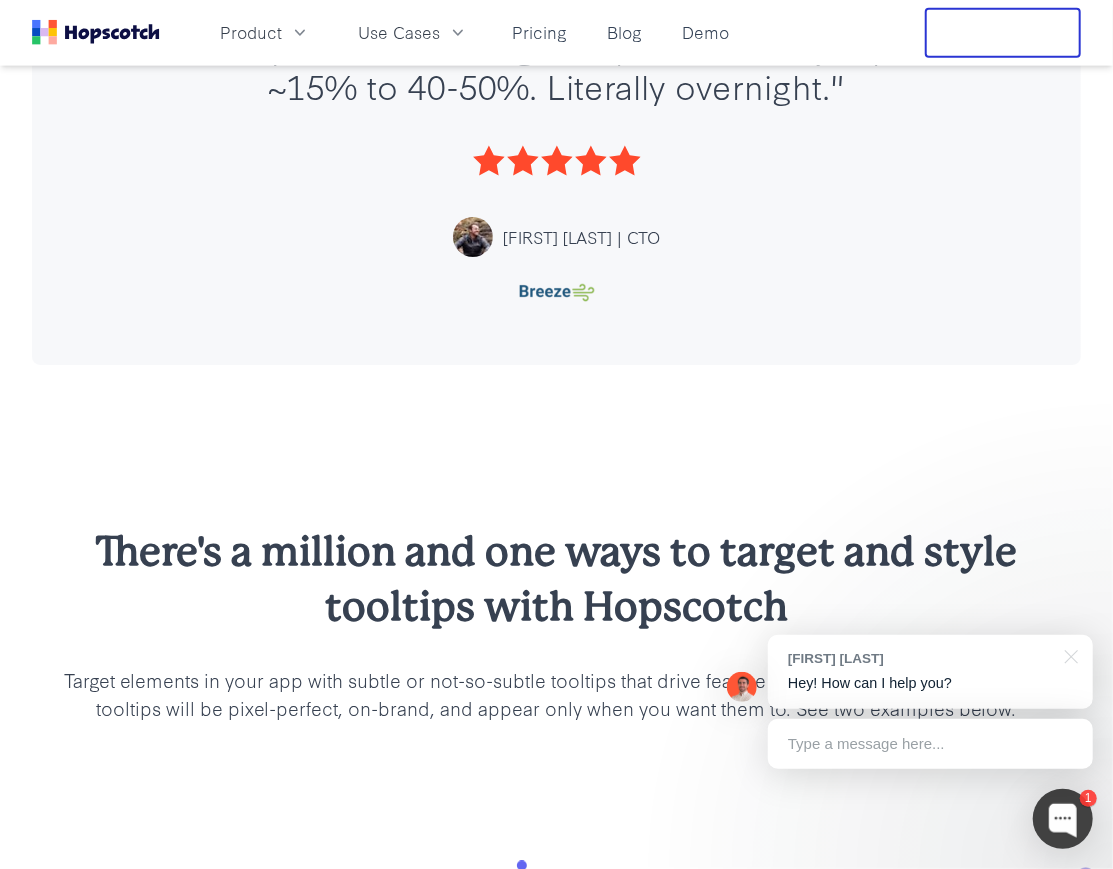 scroll, scrollTop: 895, scrollLeft: 0, axis: vertical 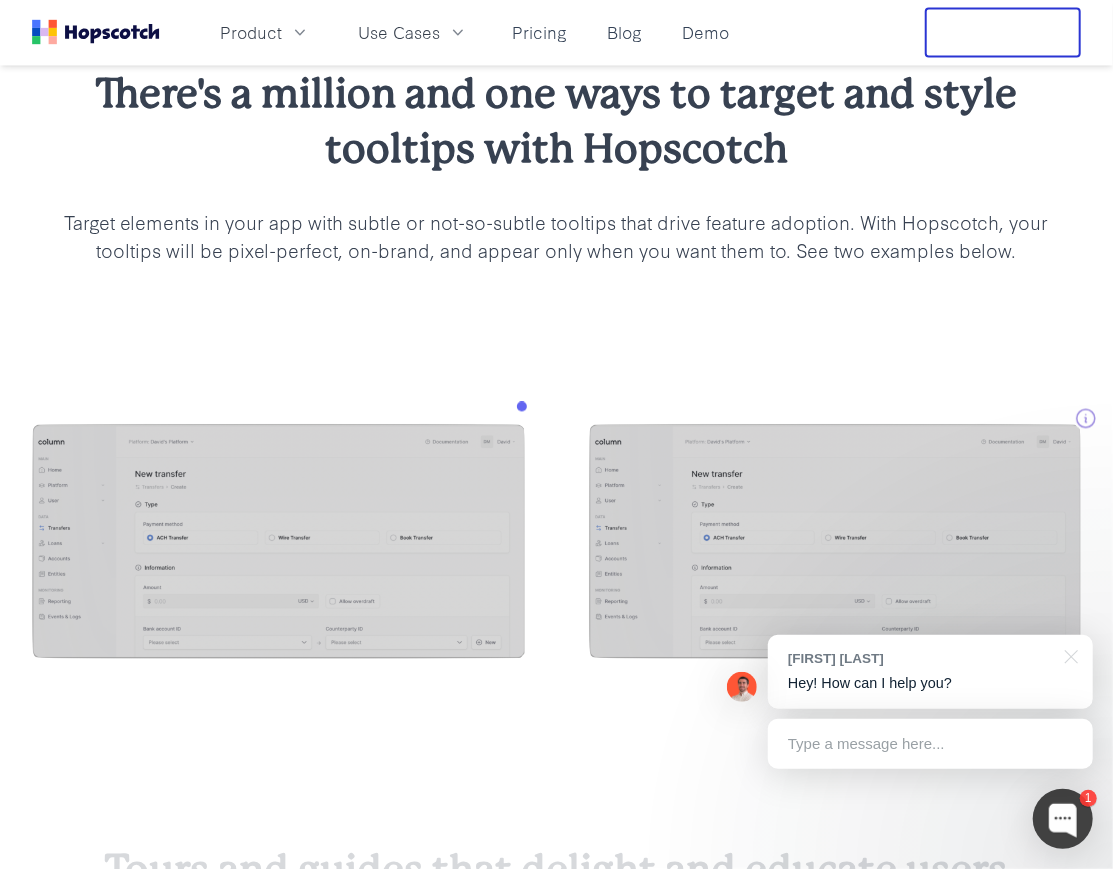 click at bounding box center (532, 416) 